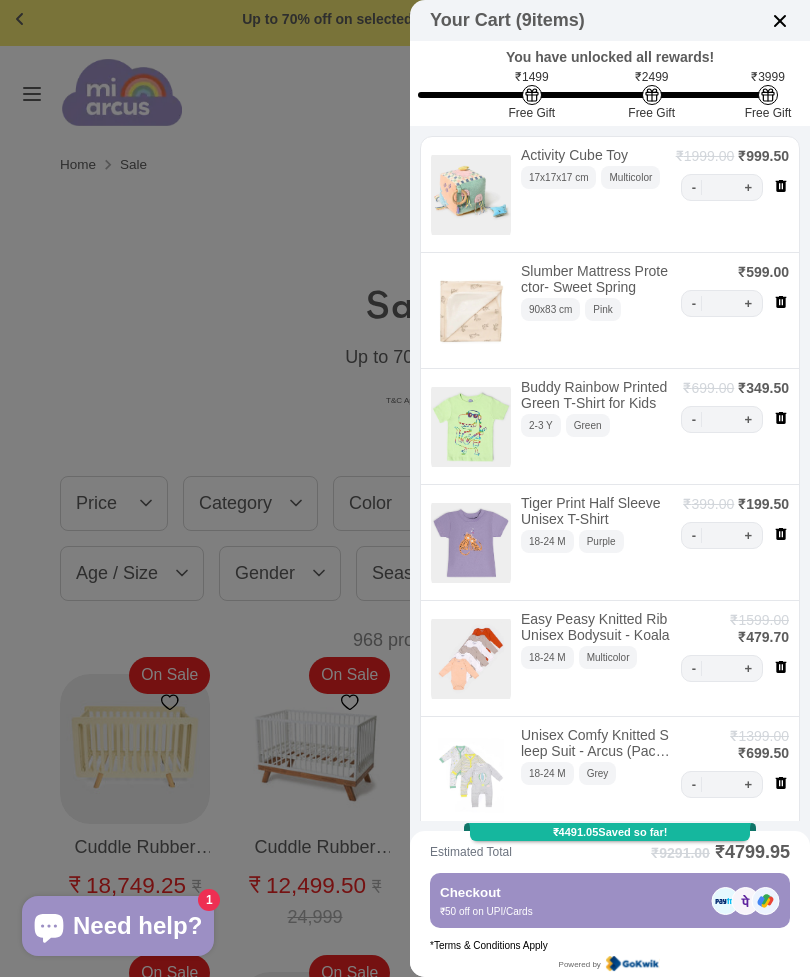 scroll, scrollTop: 7, scrollLeft: 0, axis: vertical 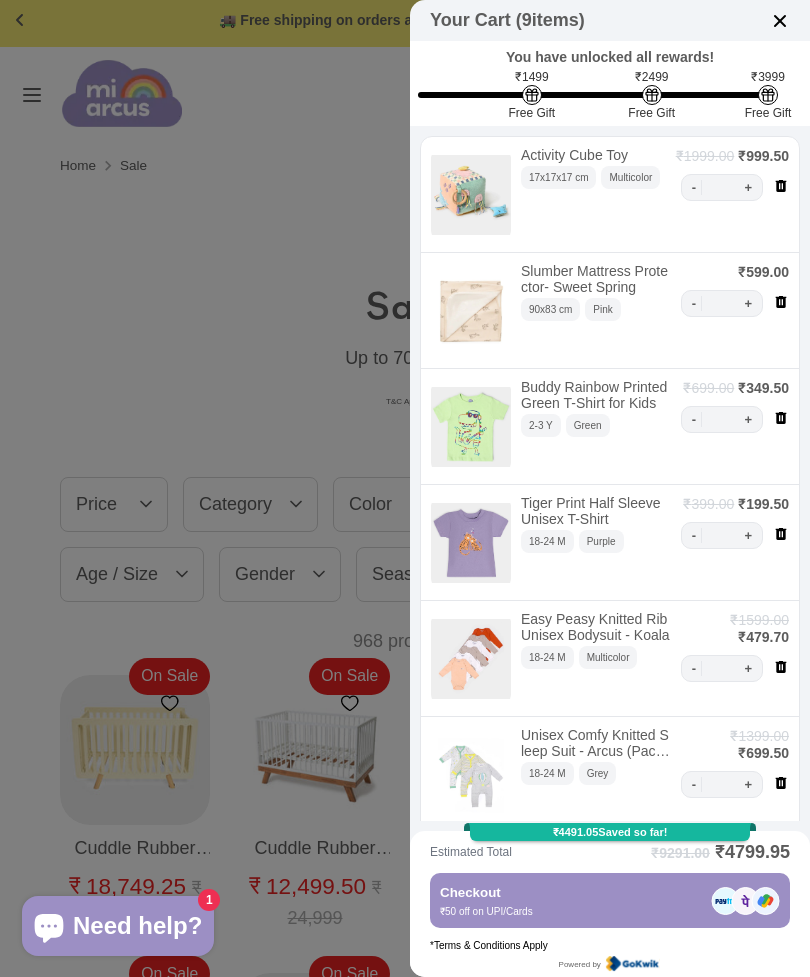 click 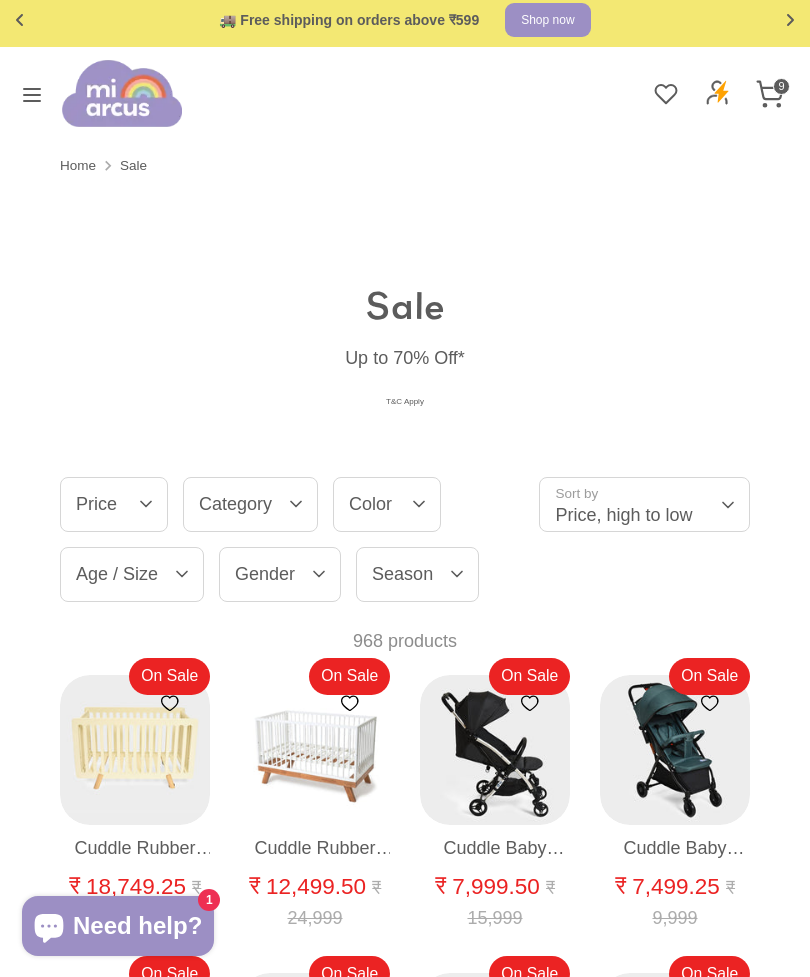 click on "T&C Apply" at bounding box center (405, 402) 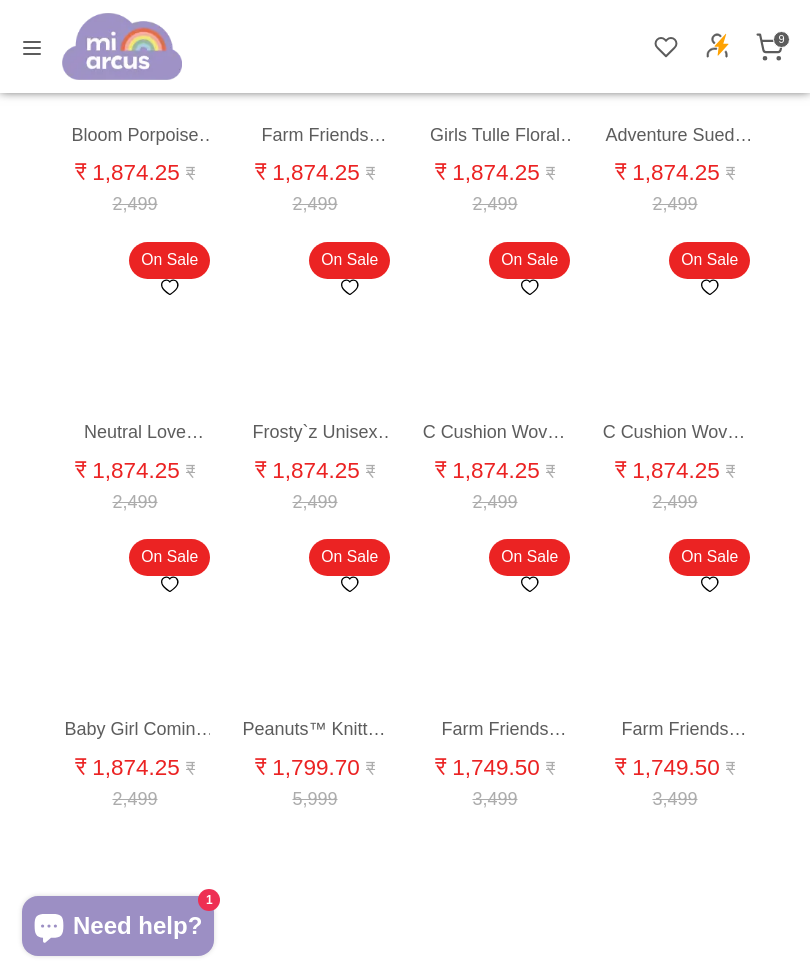 scroll, scrollTop: 3508, scrollLeft: 0, axis: vertical 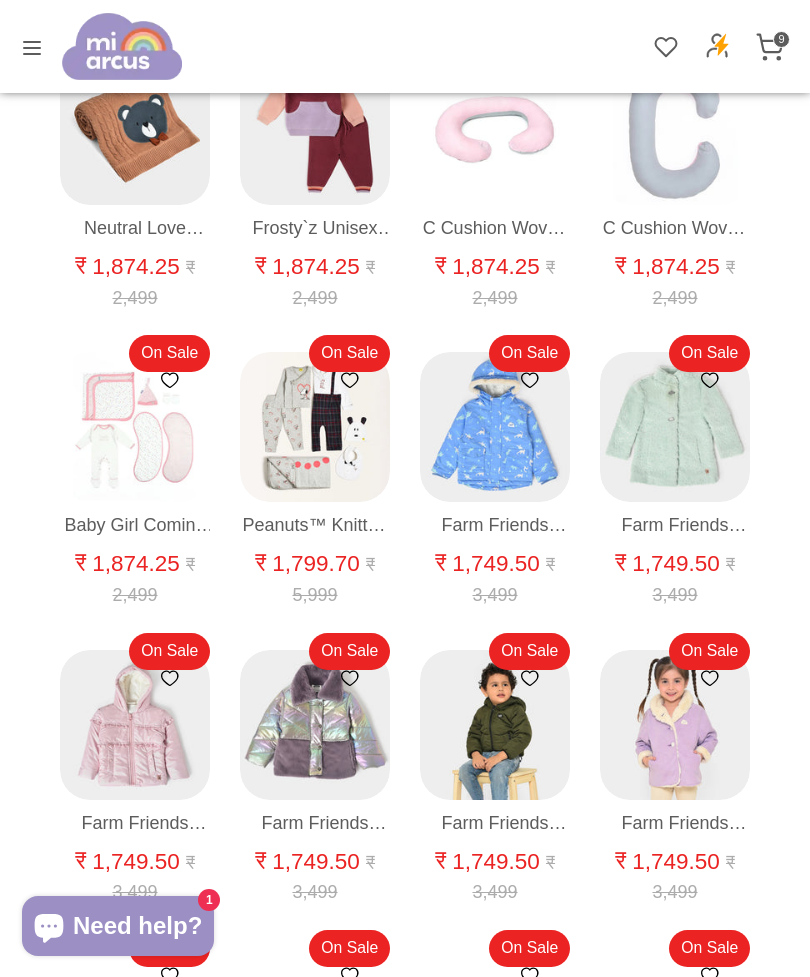 click on "Quick buy" at bounding box center [316, 452] 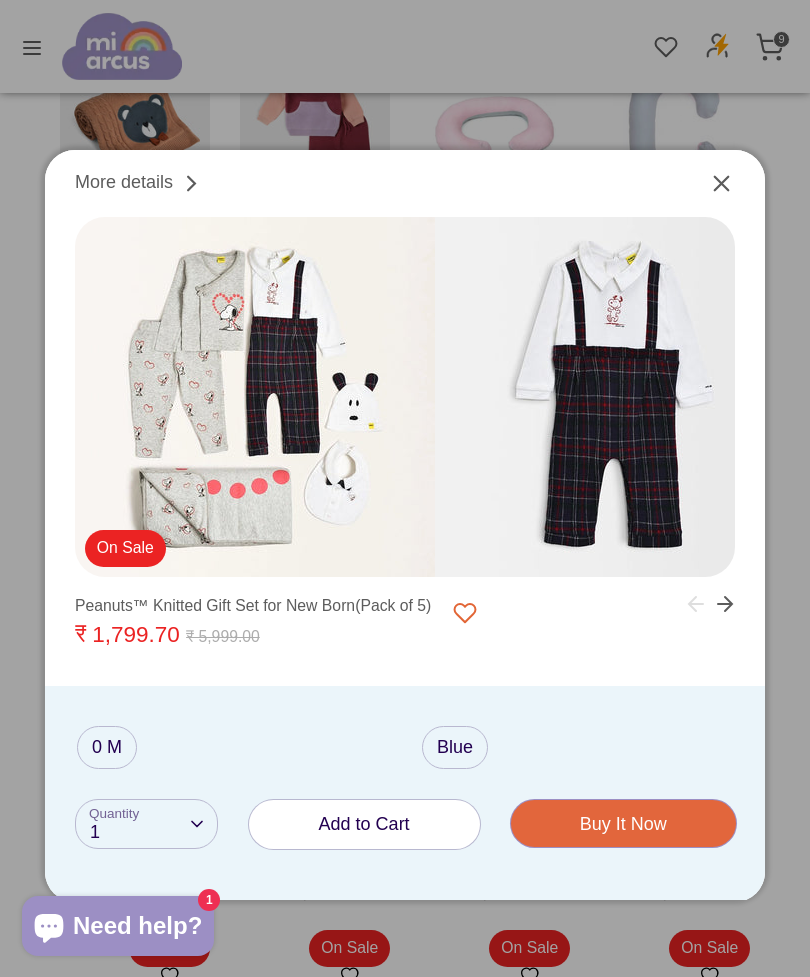 click 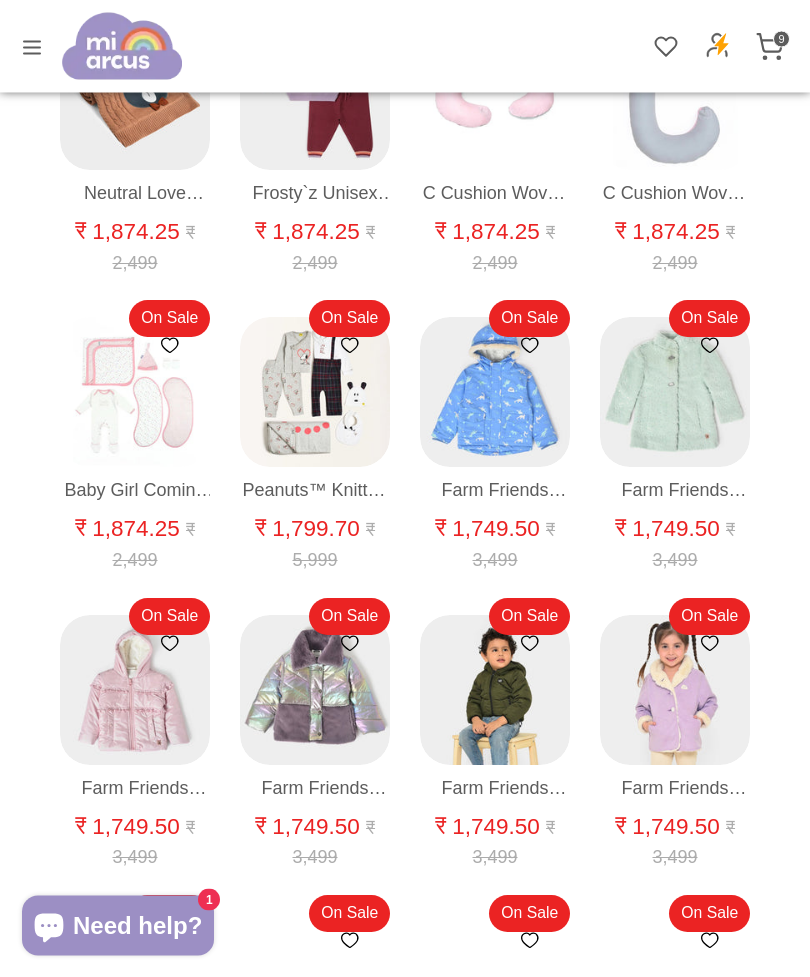 scroll, scrollTop: 3543, scrollLeft: 0, axis: vertical 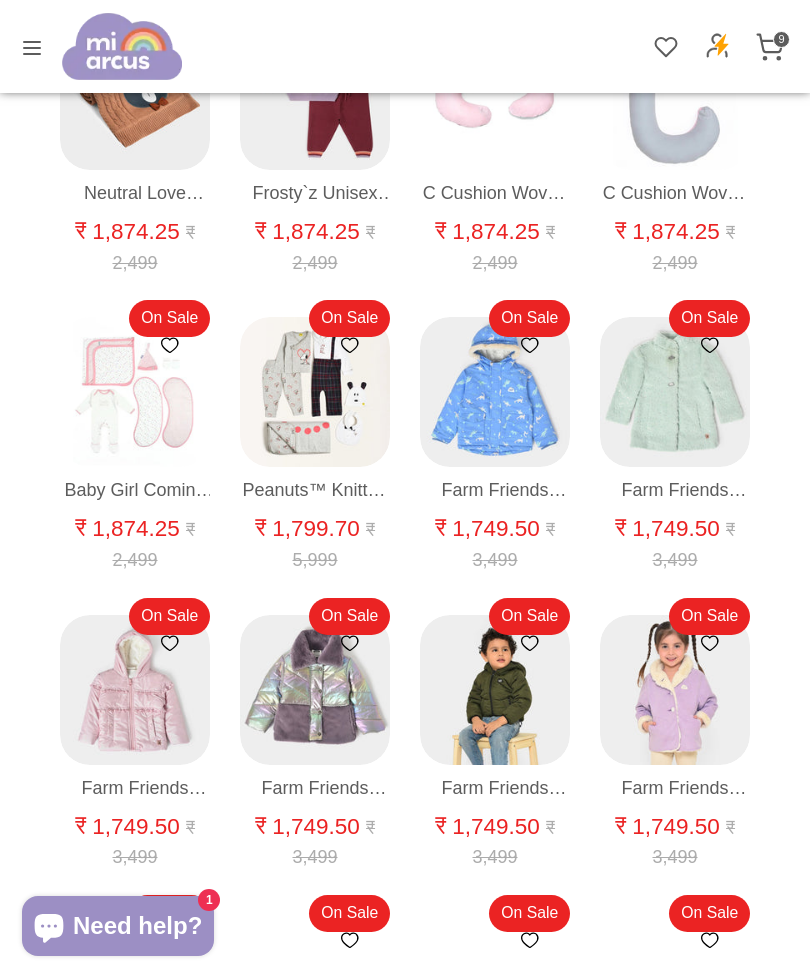 click on "Quick buy" at bounding box center (136, 417) 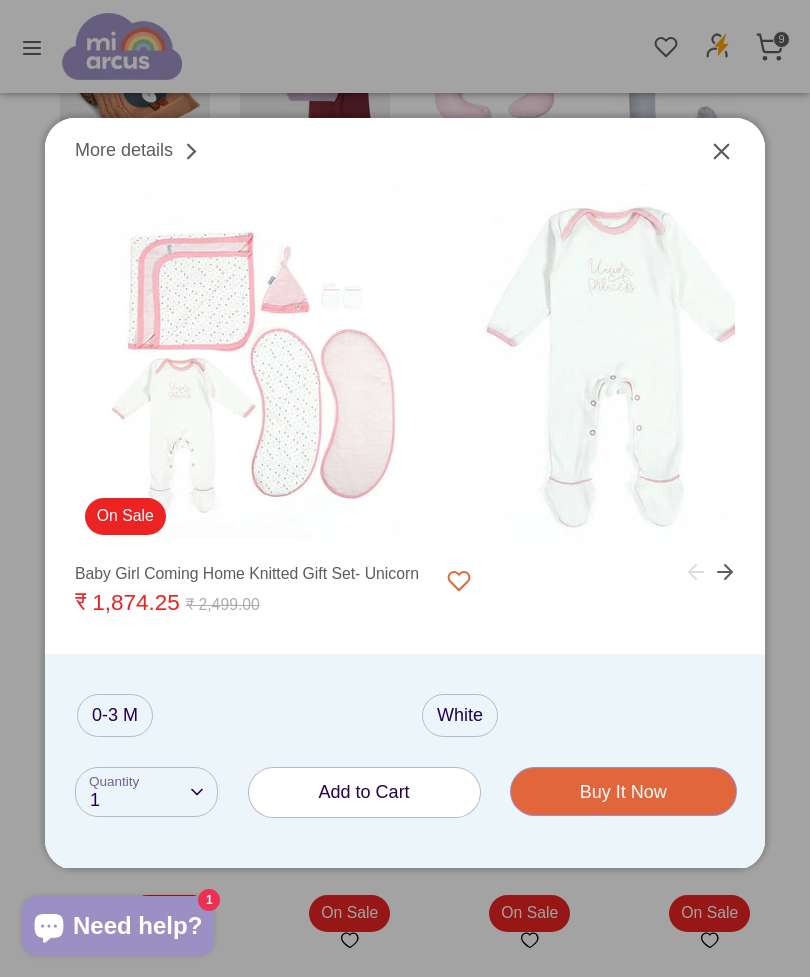 click 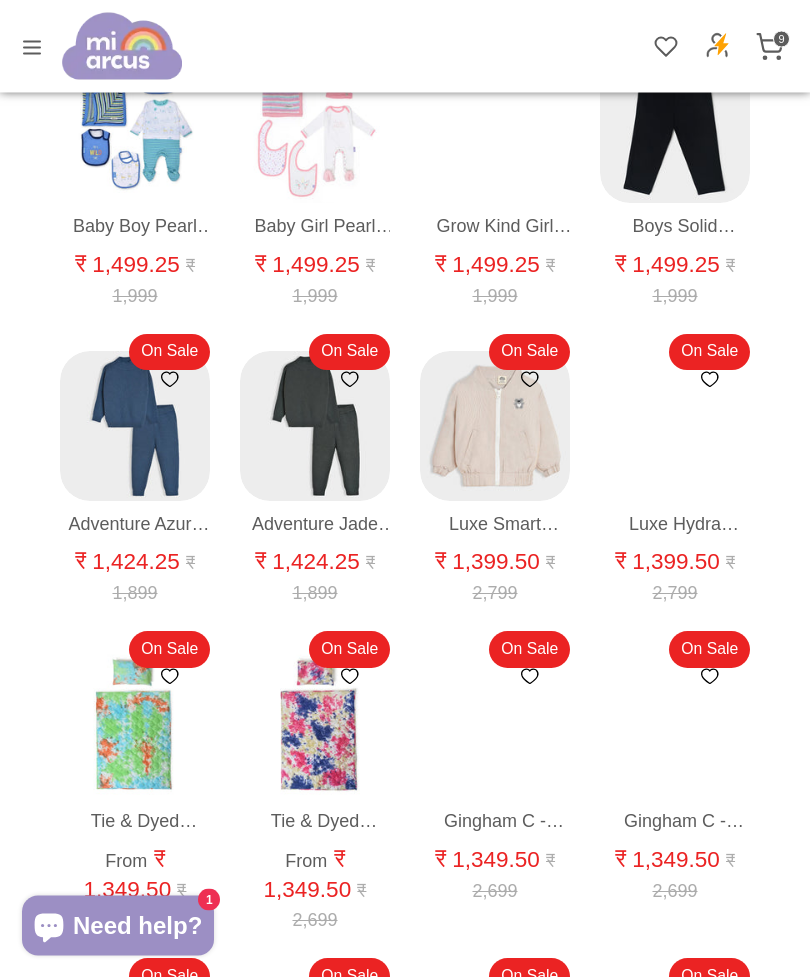 scroll, scrollTop: 7734, scrollLeft: 0, axis: vertical 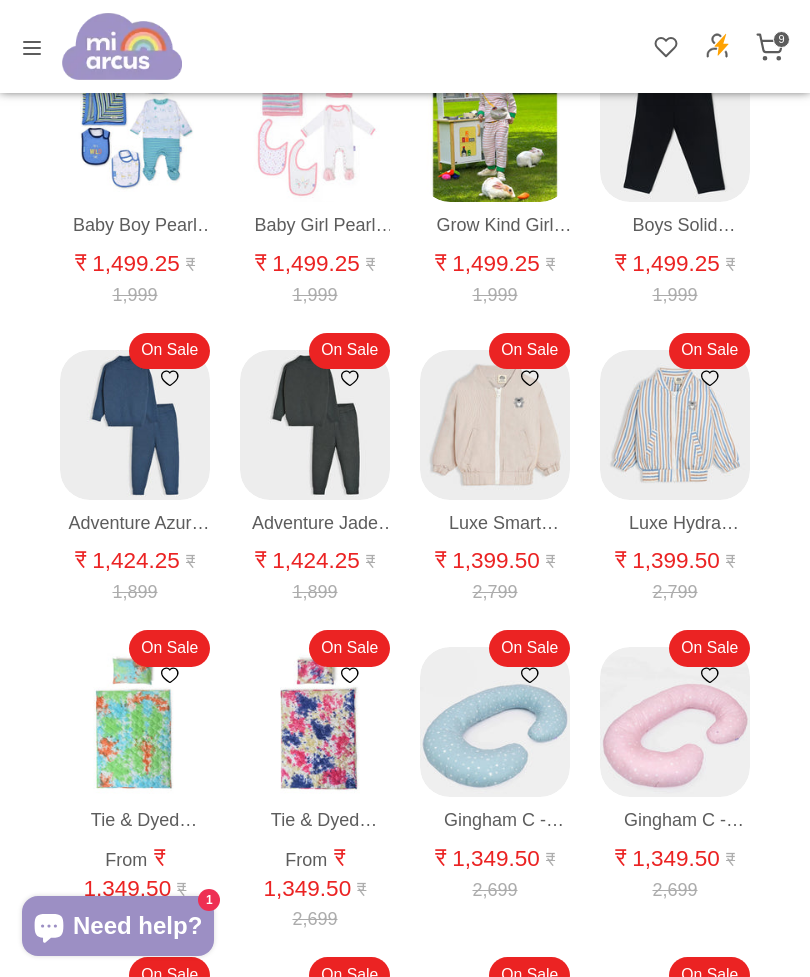 click on "Quick buy" at bounding box center (496, 449) 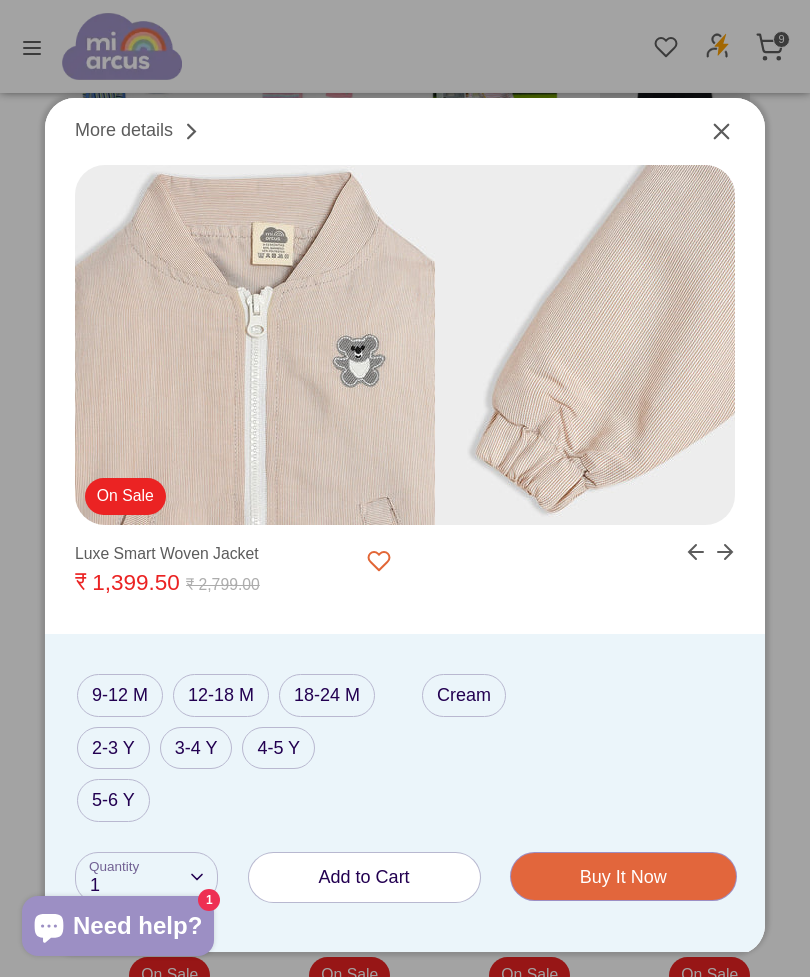 click 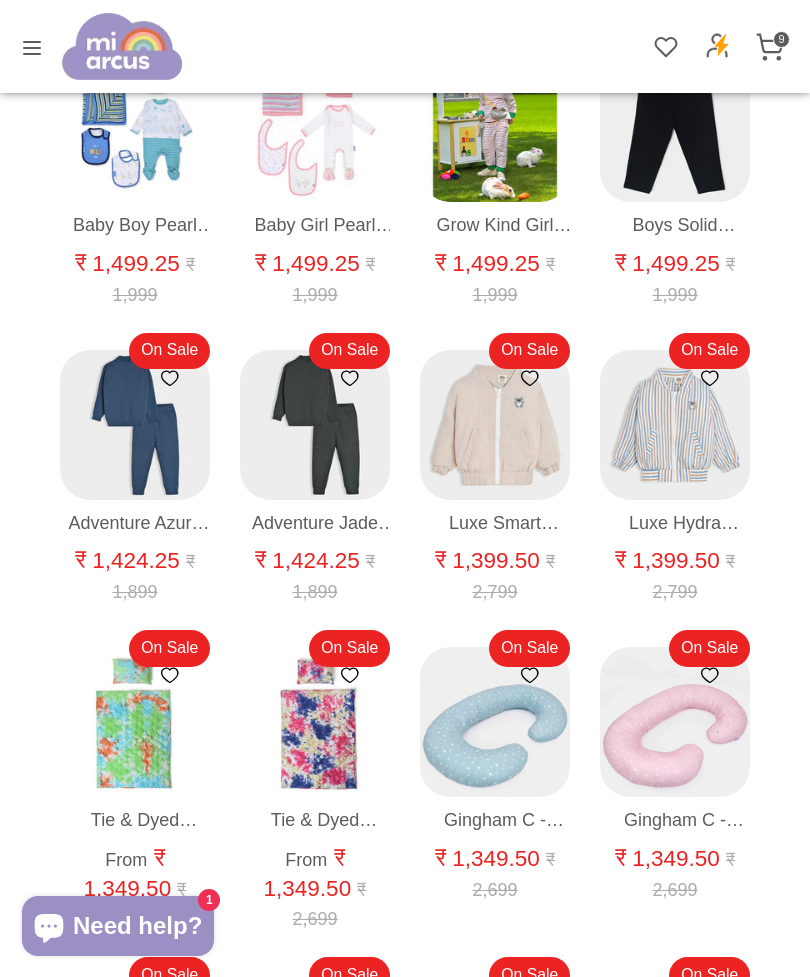 click 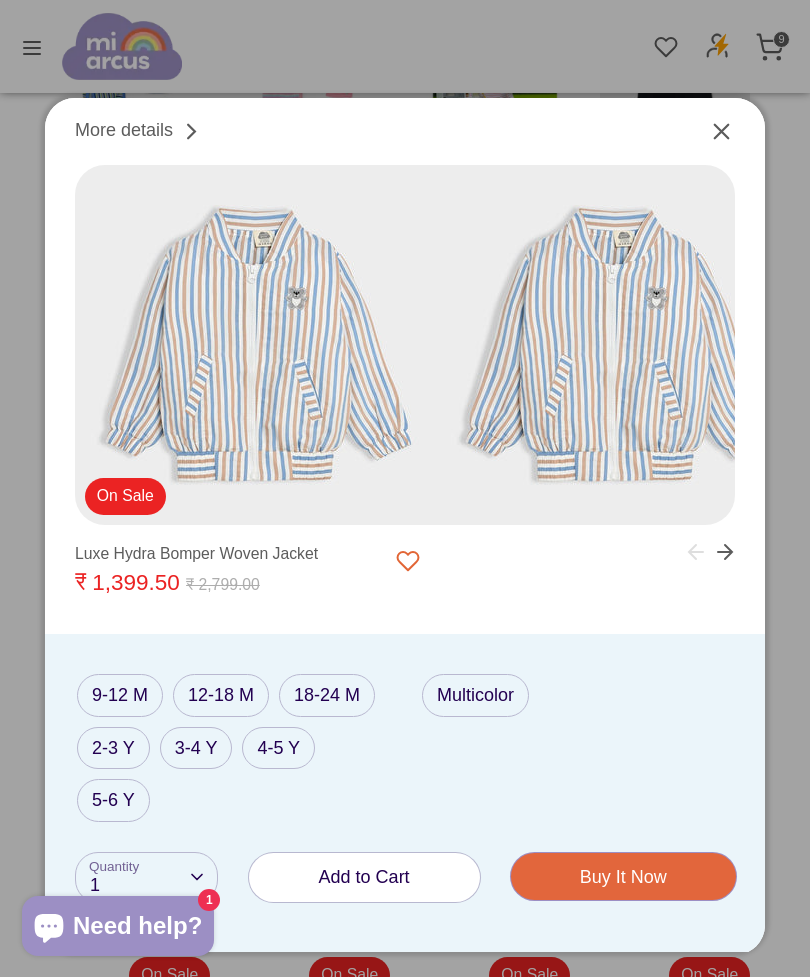 click 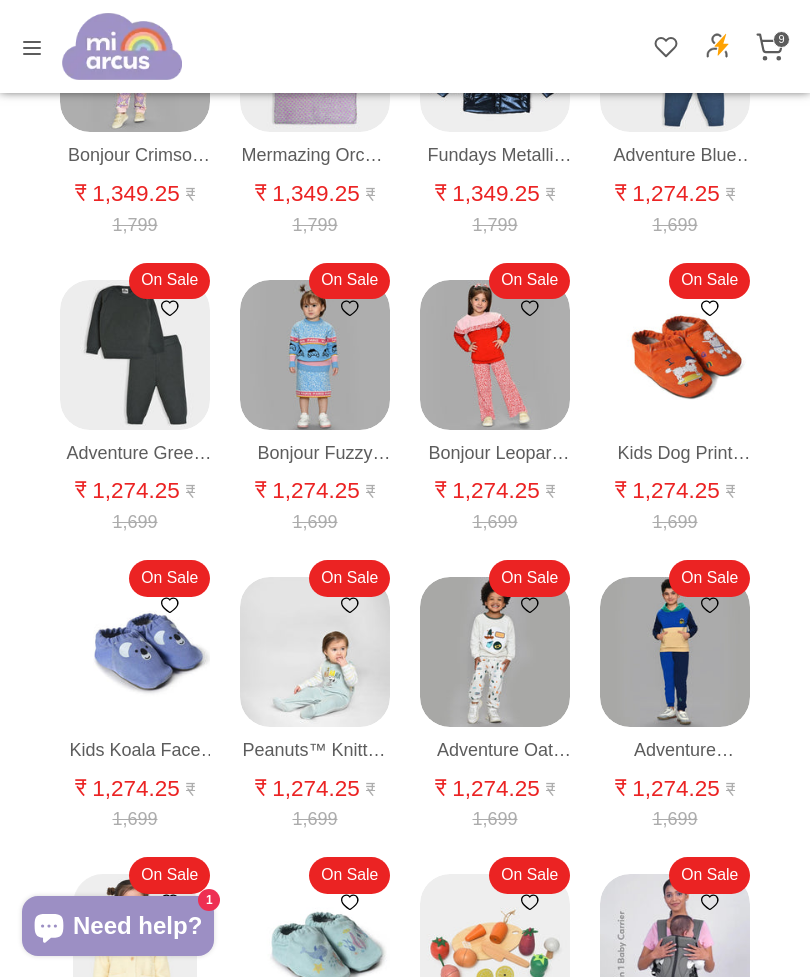 scroll, scrollTop: 8983, scrollLeft: 0, axis: vertical 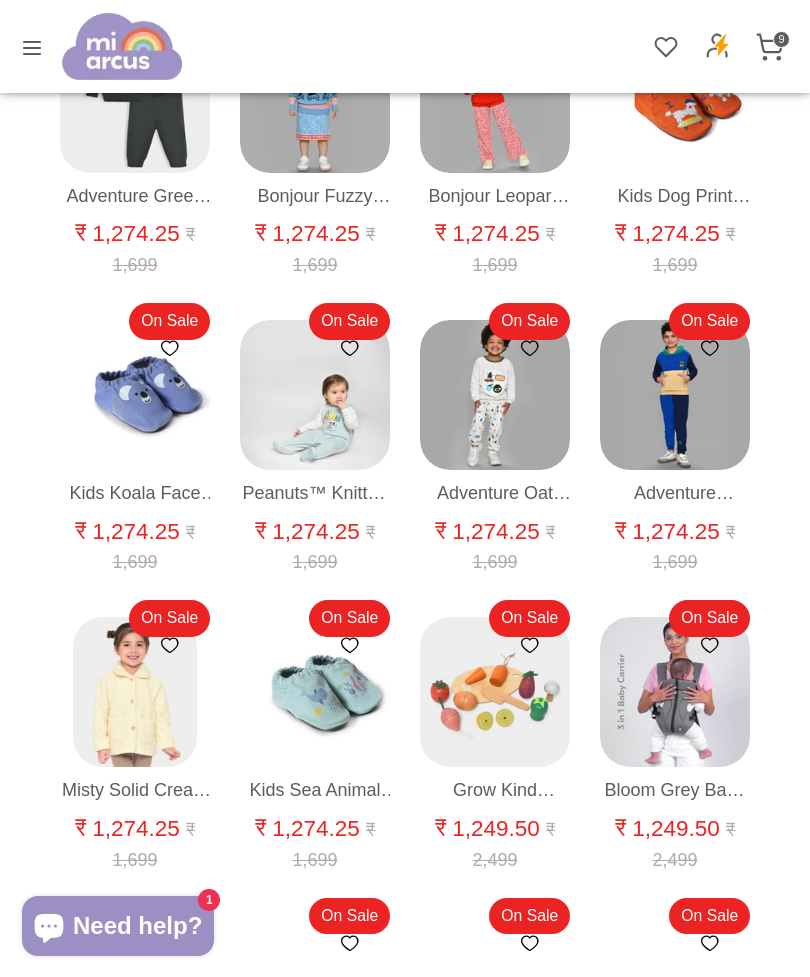 click on "Quick buy" at bounding box center [316, 419] 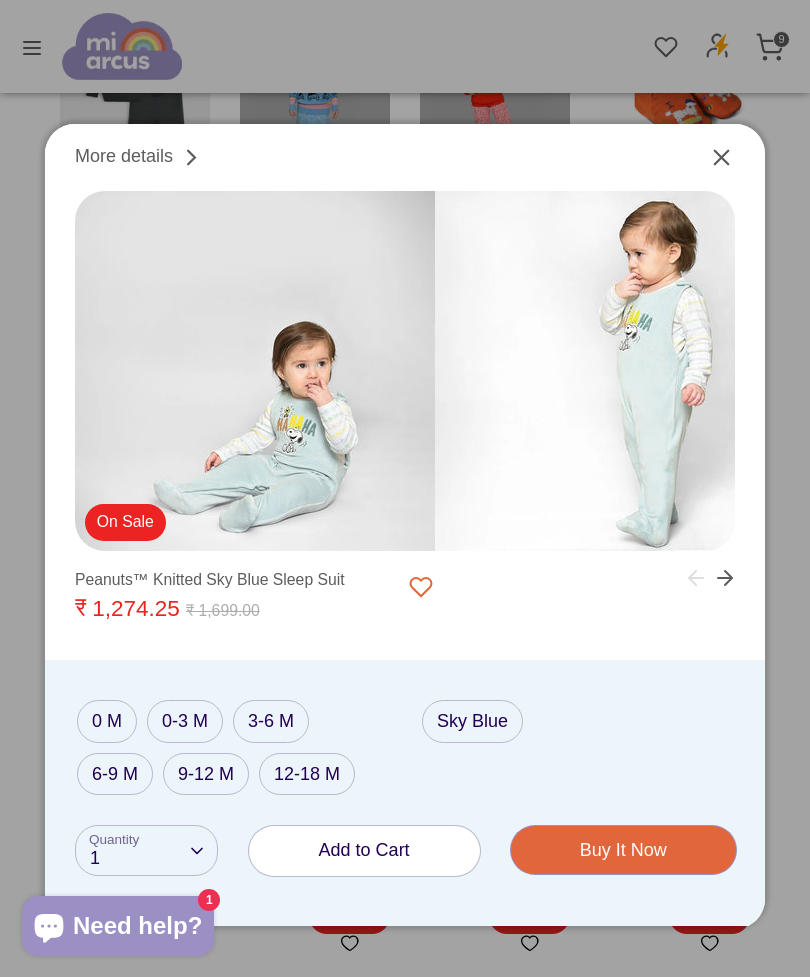 click 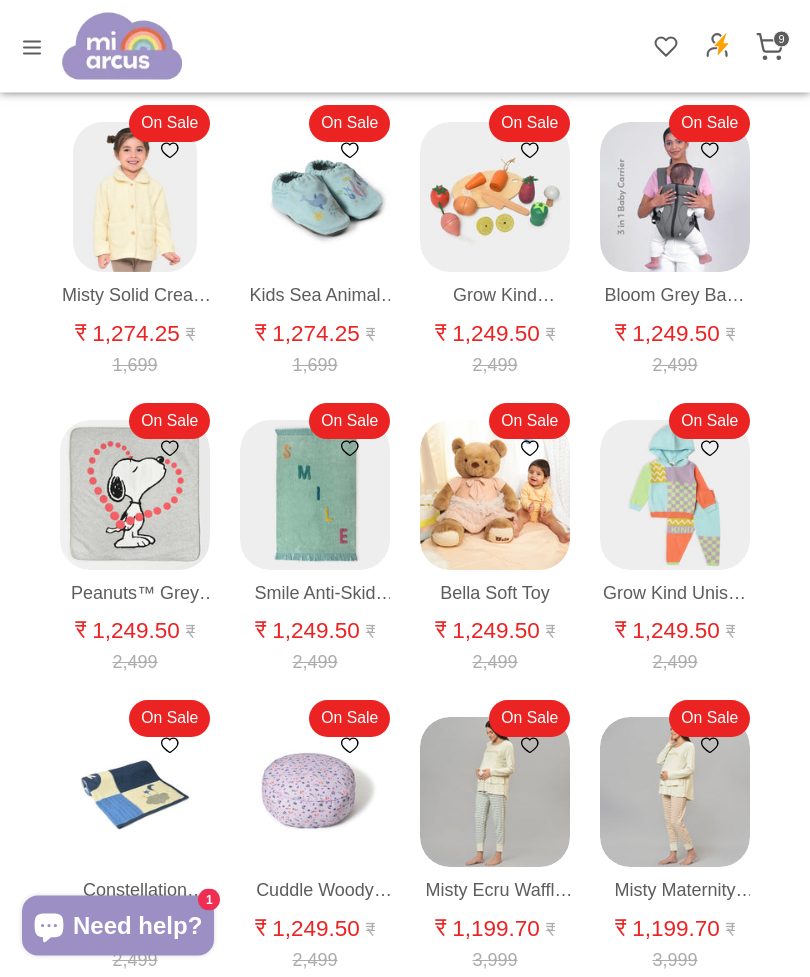 scroll, scrollTop: 9382, scrollLeft: 0, axis: vertical 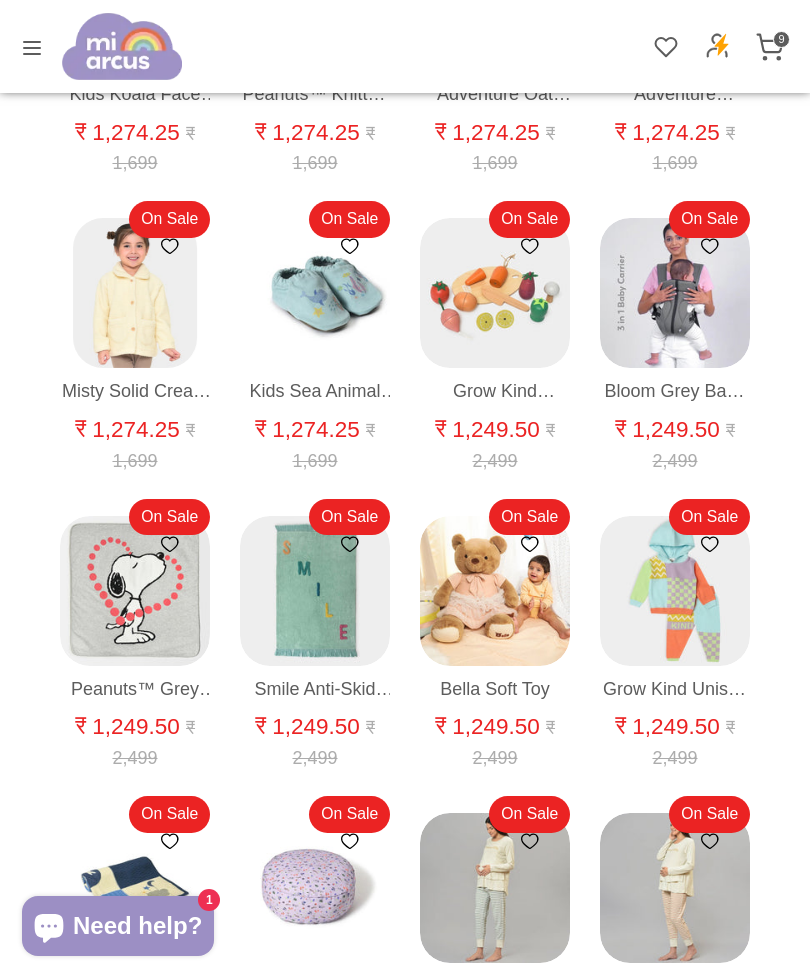 click 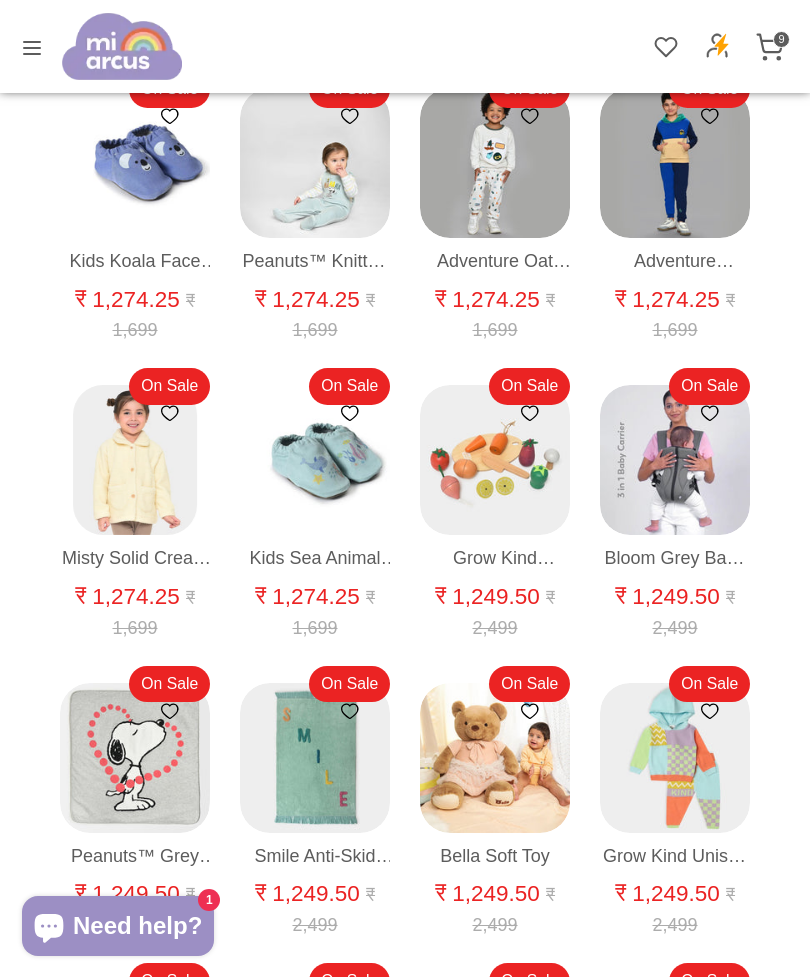 scroll, scrollTop: 9052, scrollLeft: 0, axis: vertical 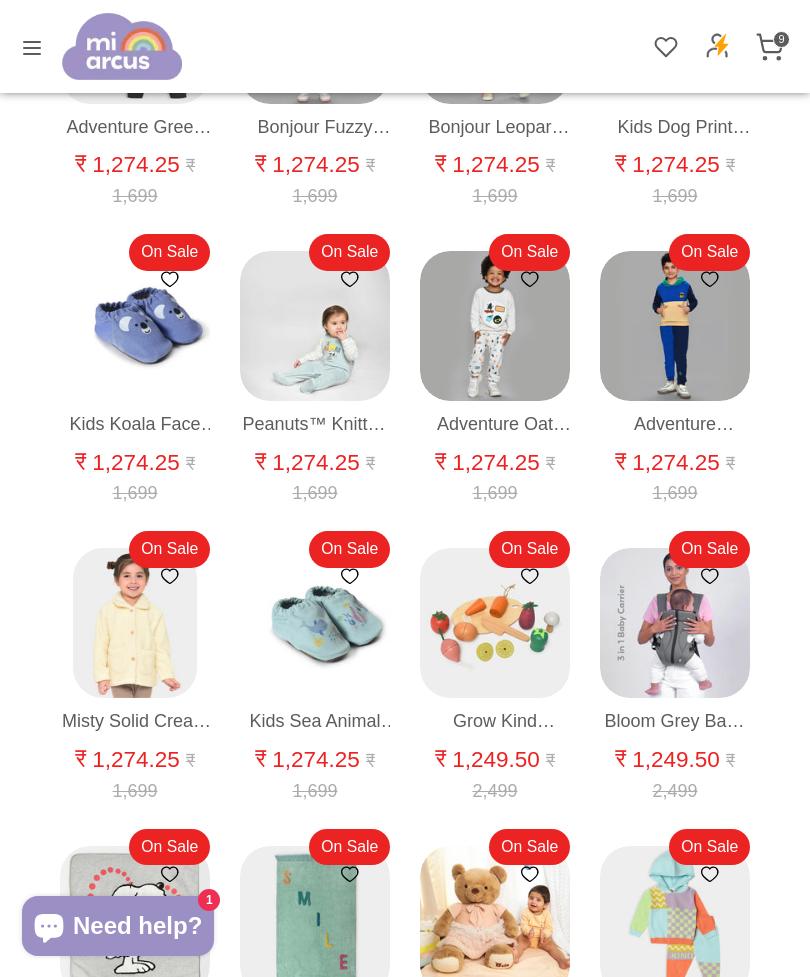 click 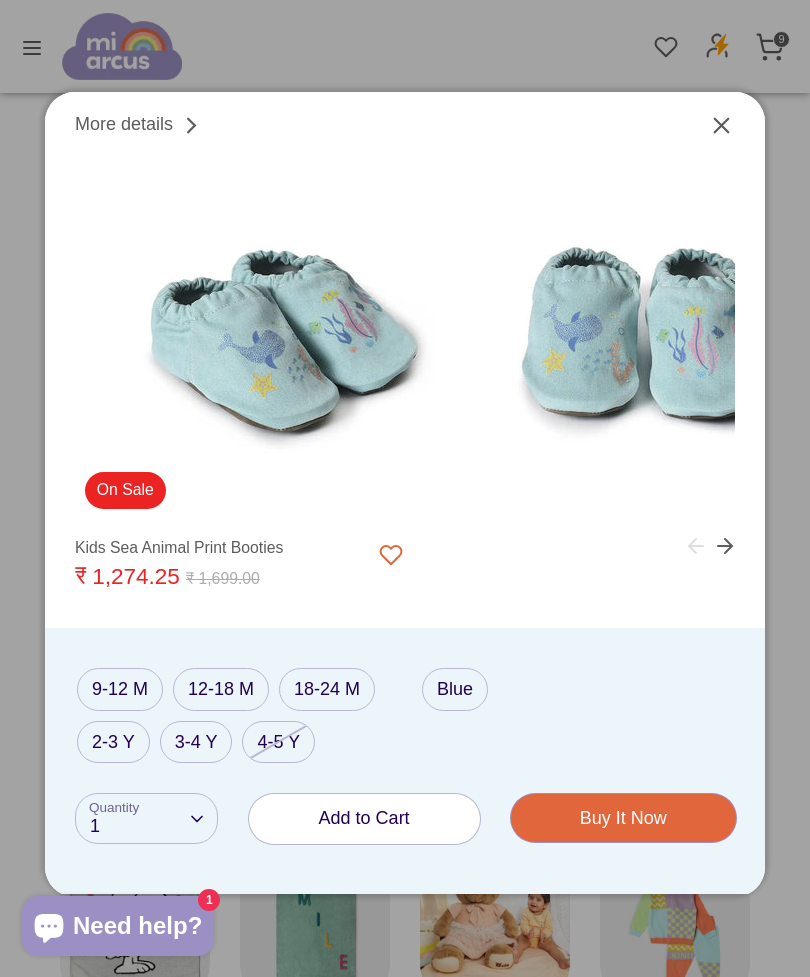 click 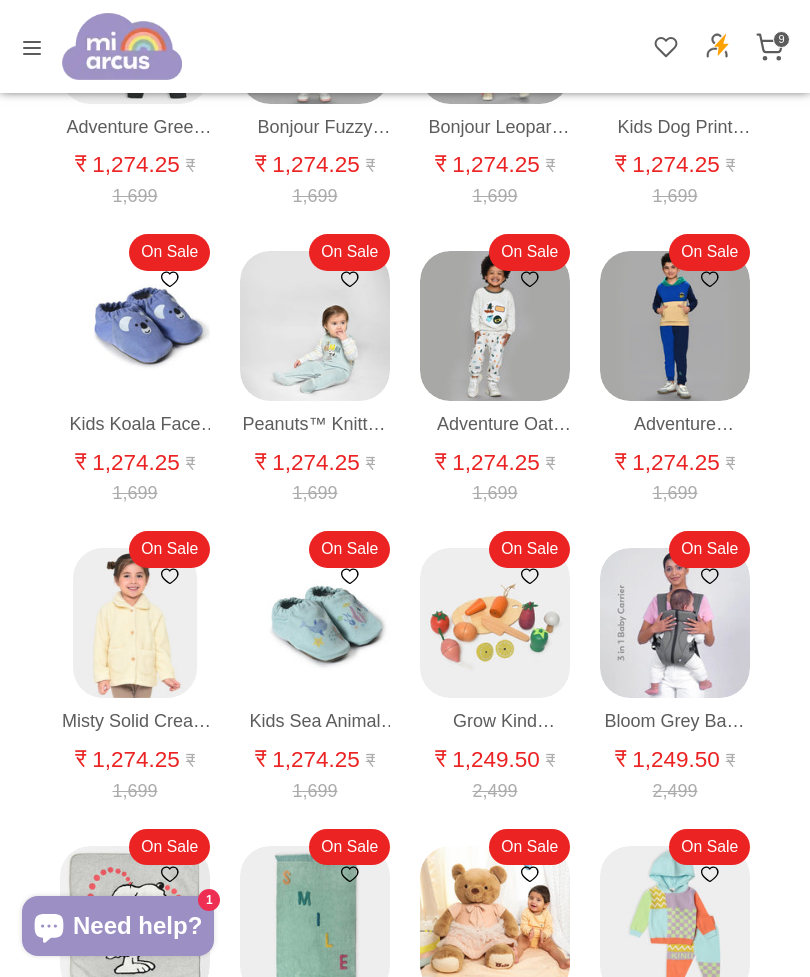 scroll, scrollTop: 8920, scrollLeft: 0, axis: vertical 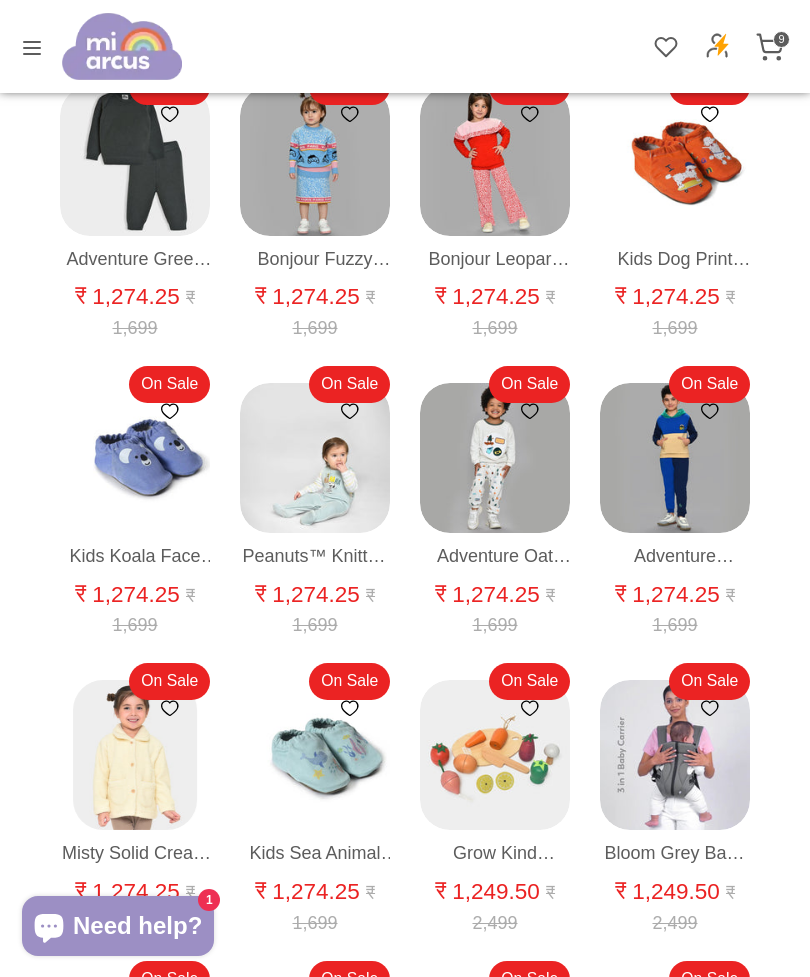 click 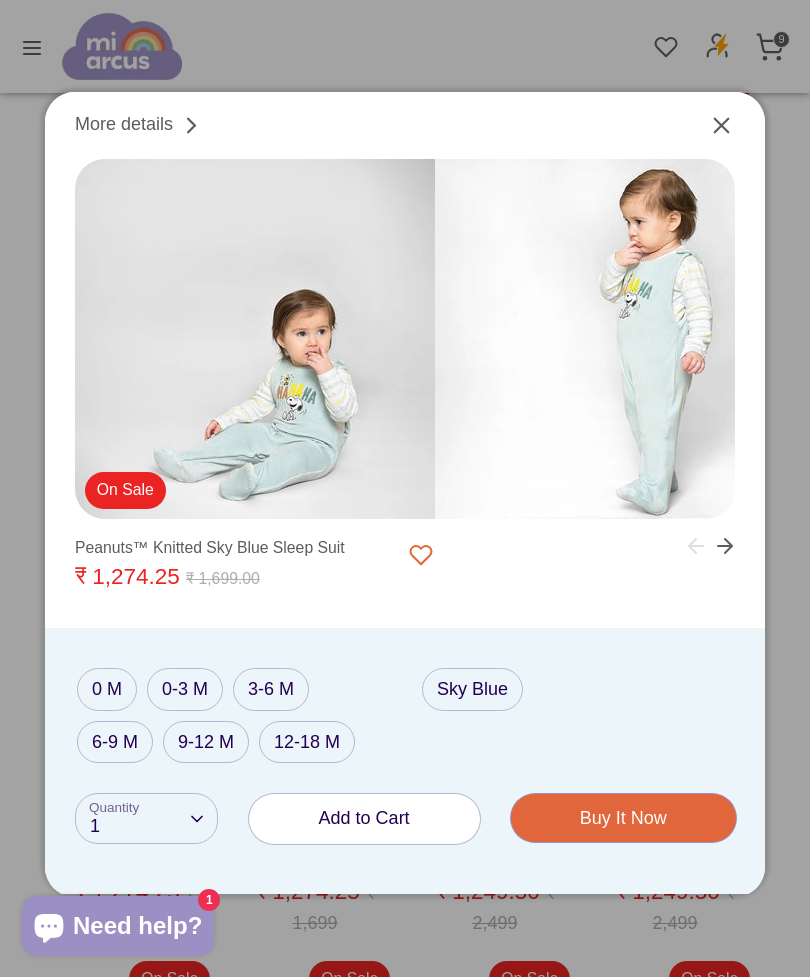 click 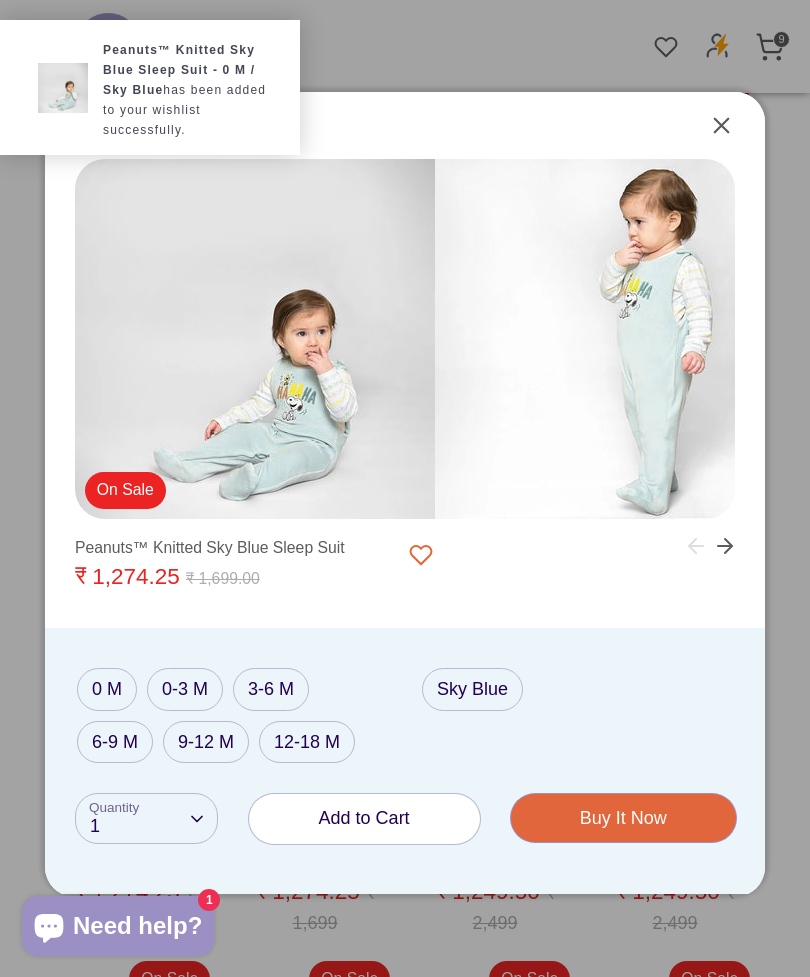 click 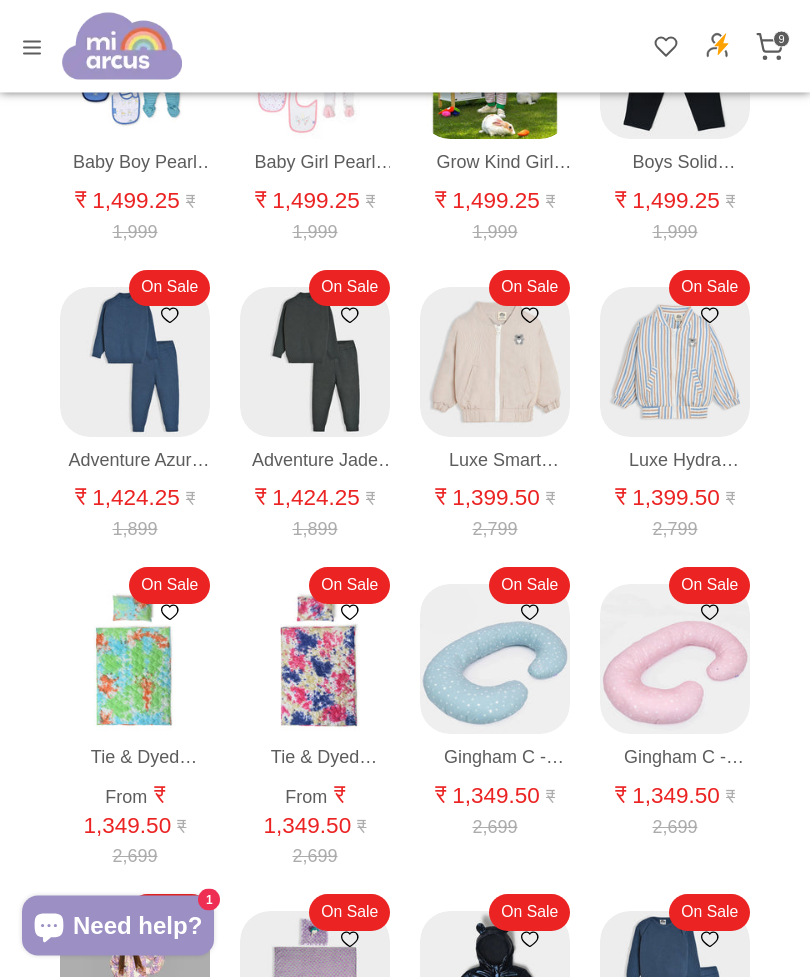 scroll, scrollTop: 7797, scrollLeft: 0, axis: vertical 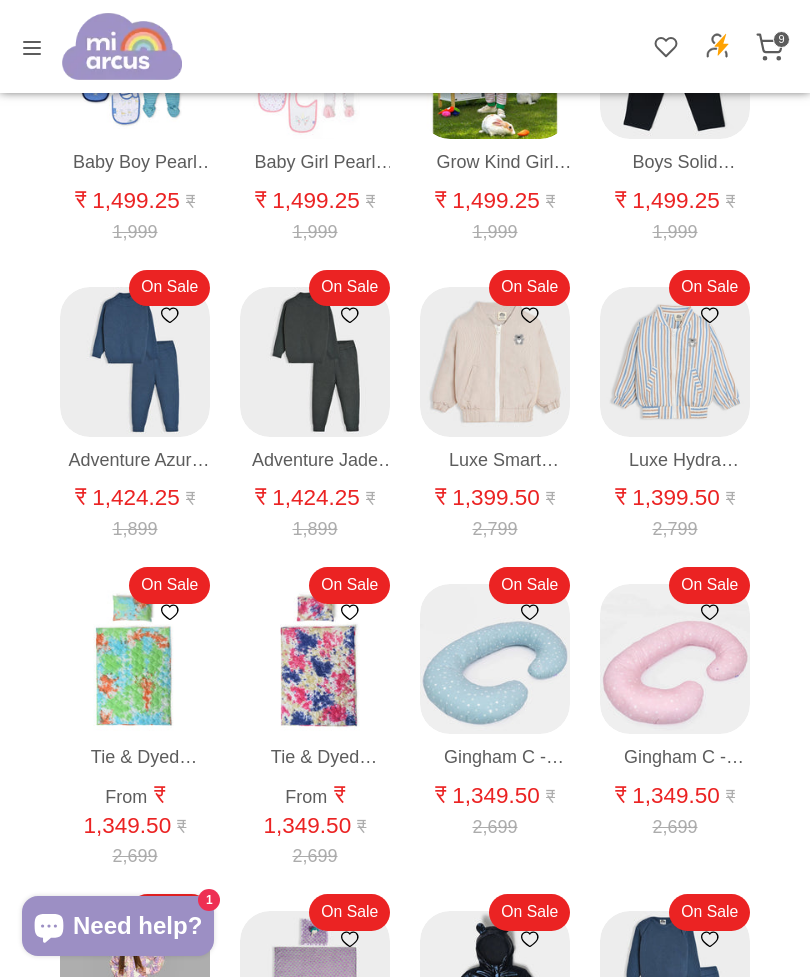 click on "Quick buy" at bounding box center (496, 386) 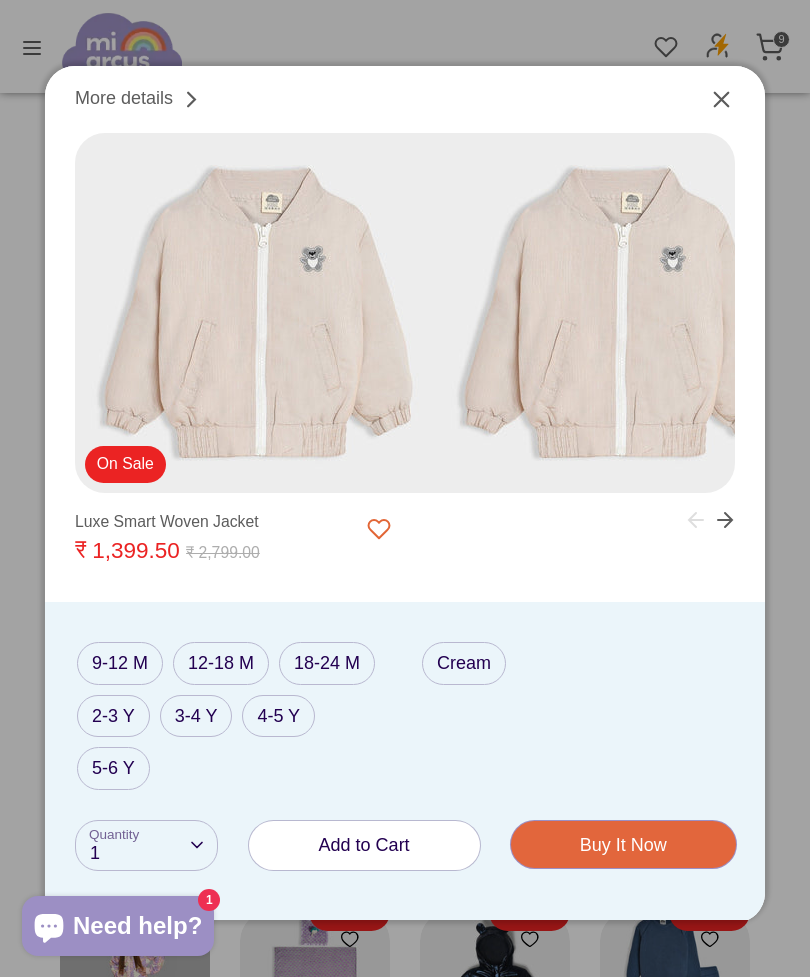 click at bounding box center (379, 529) 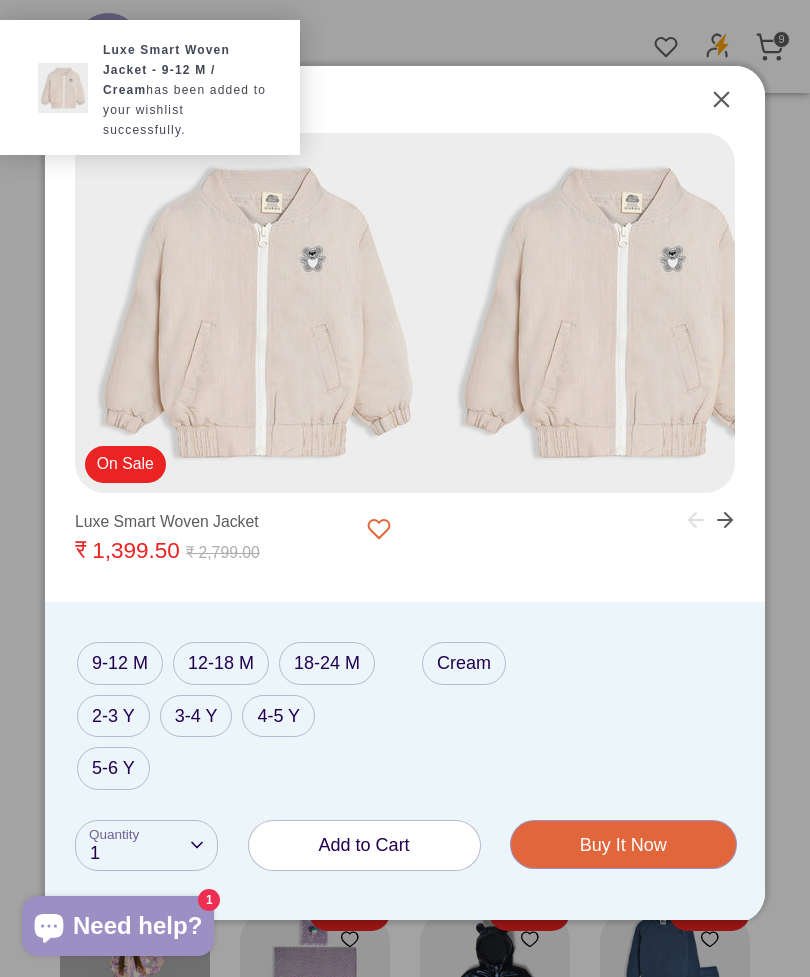click 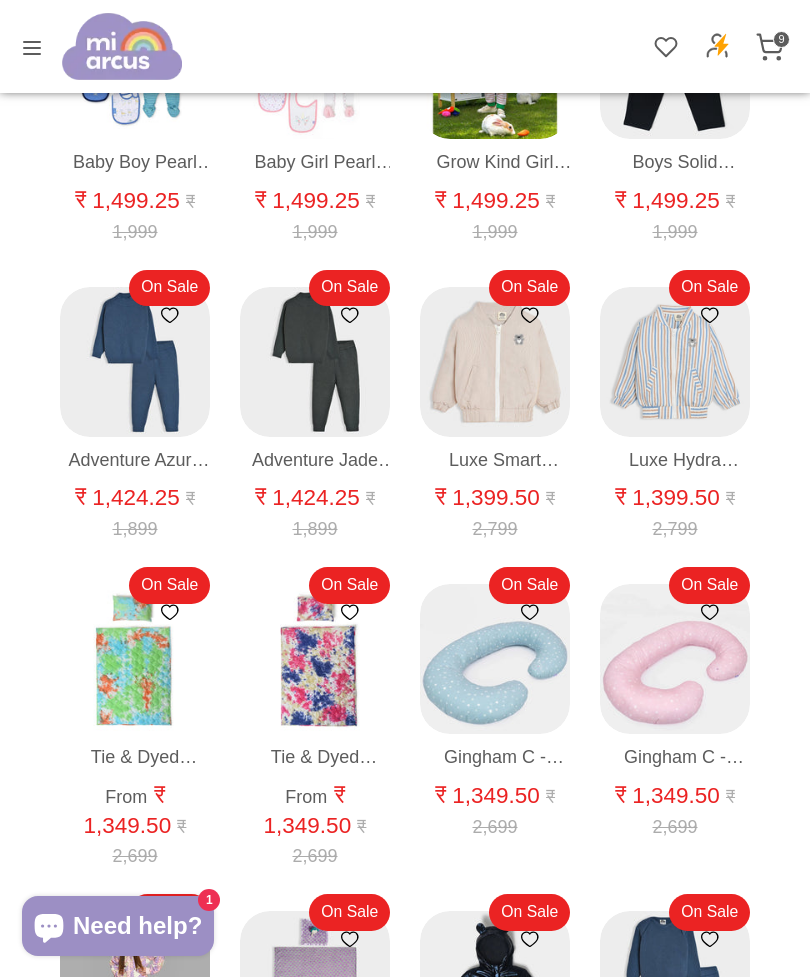 click 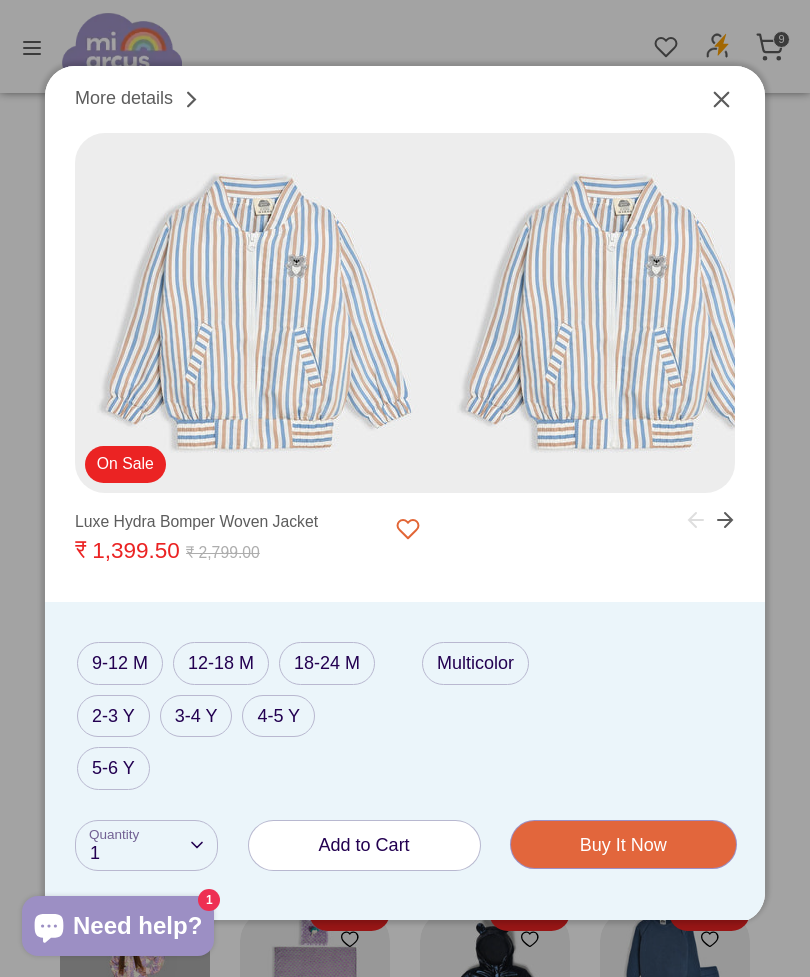 click 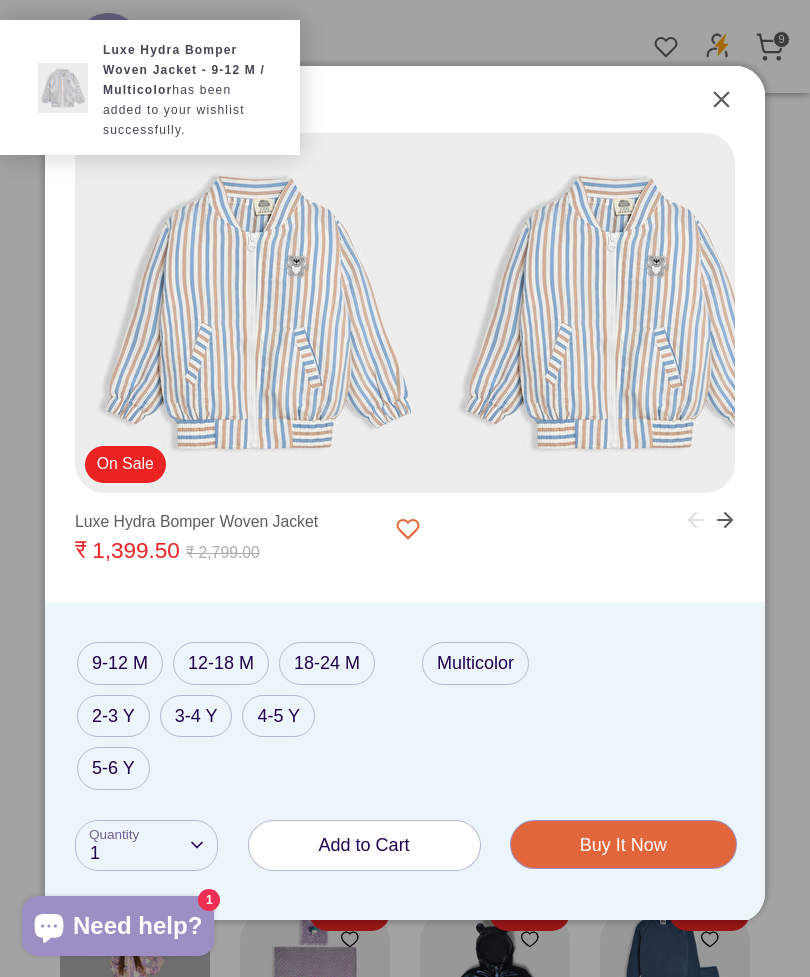click 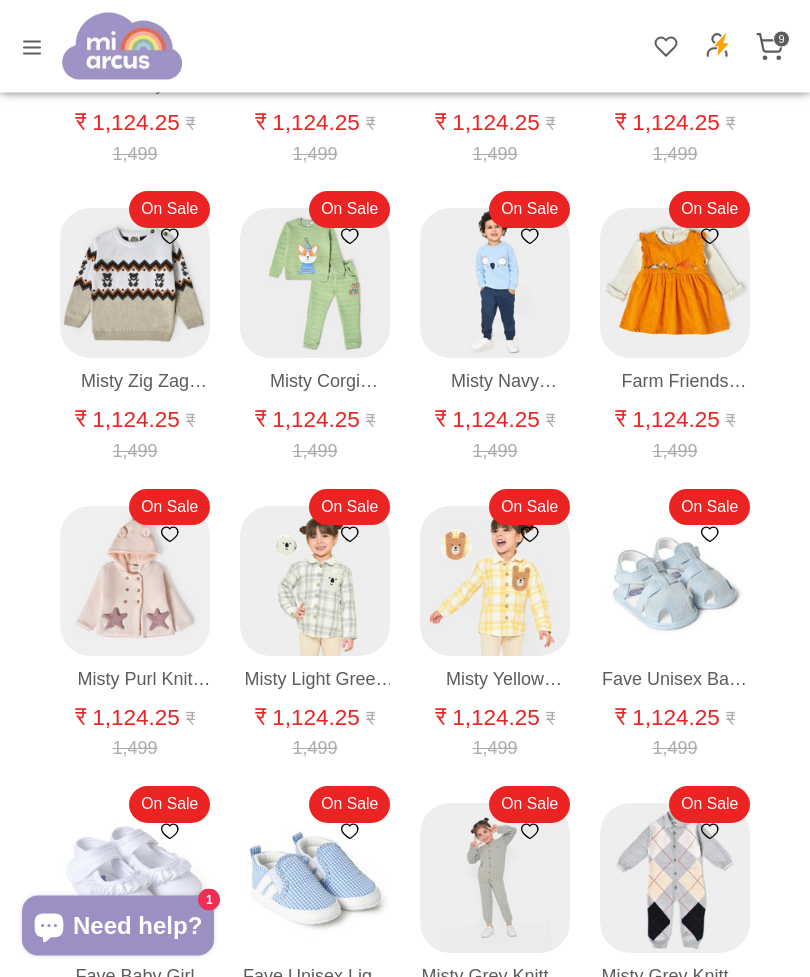 scroll, scrollTop: 14545, scrollLeft: 0, axis: vertical 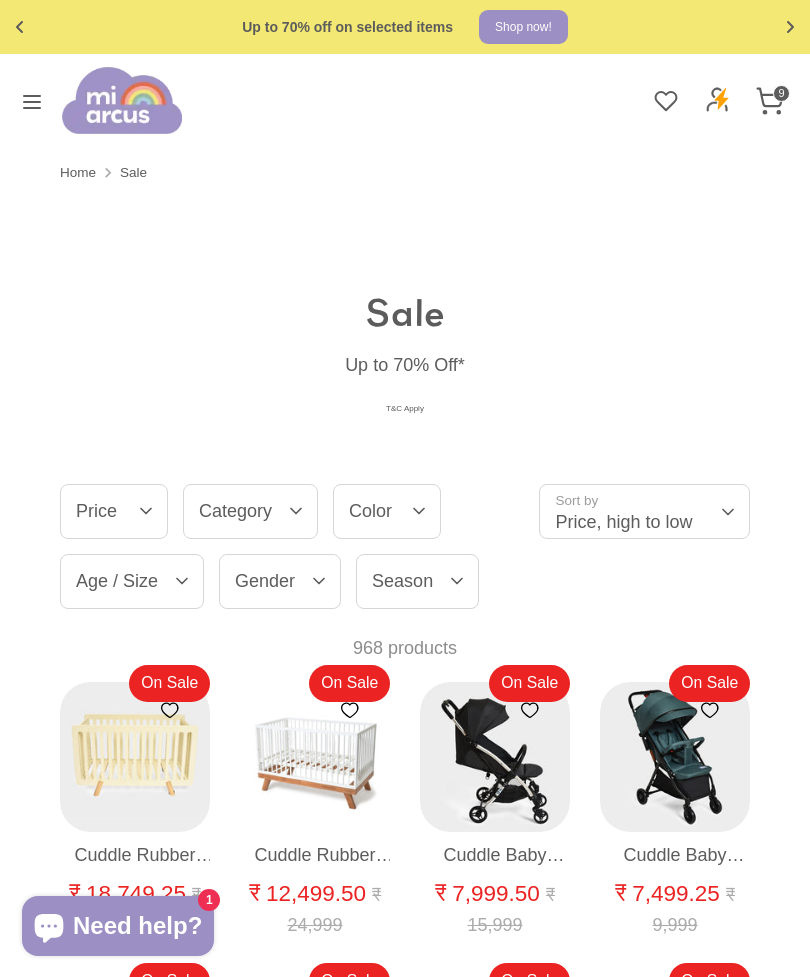 click on "9" at bounding box center [781, 93] 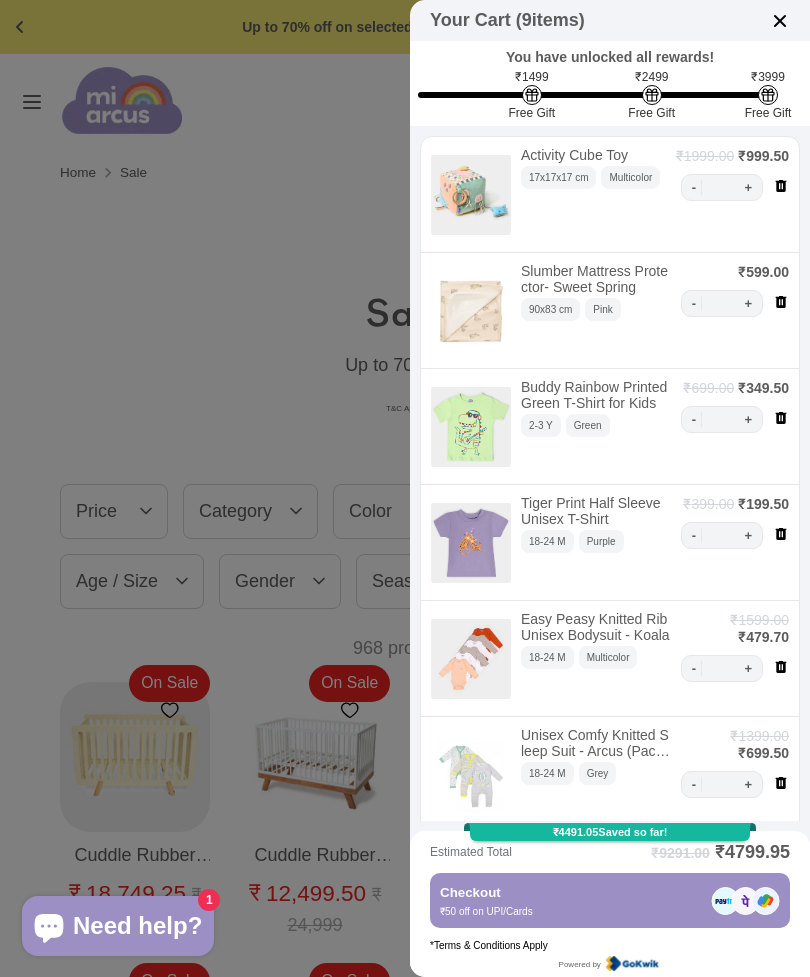 scroll, scrollTop: 0, scrollLeft: 0, axis: both 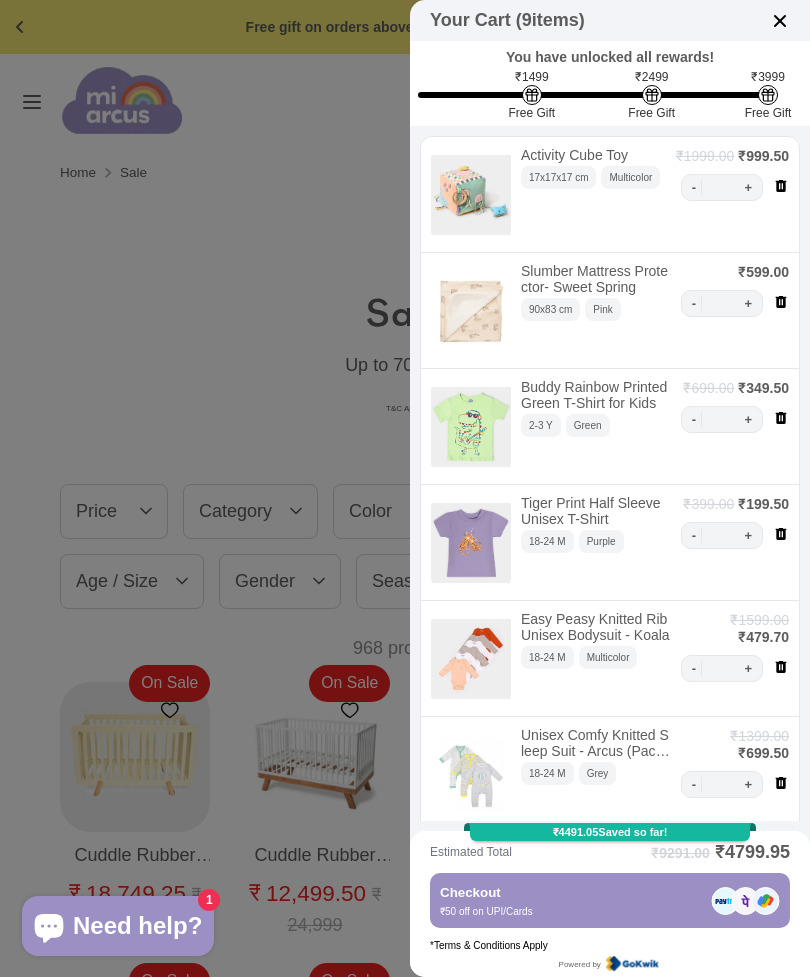 click at bounding box center [780, 21] 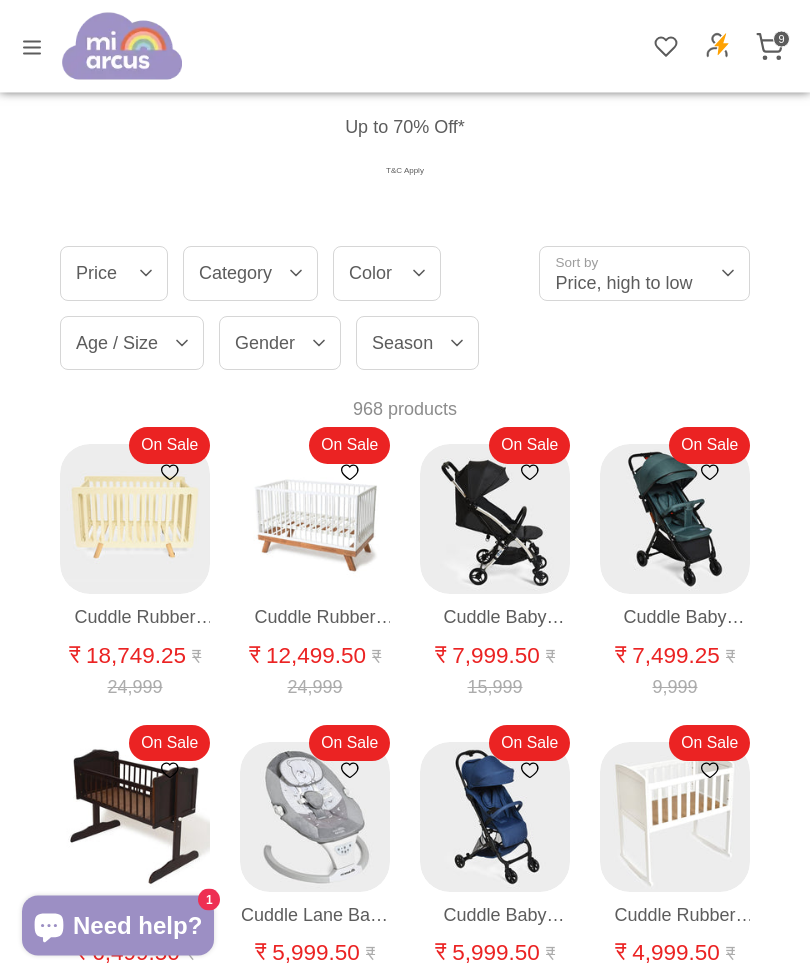 scroll, scrollTop: 0, scrollLeft: 0, axis: both 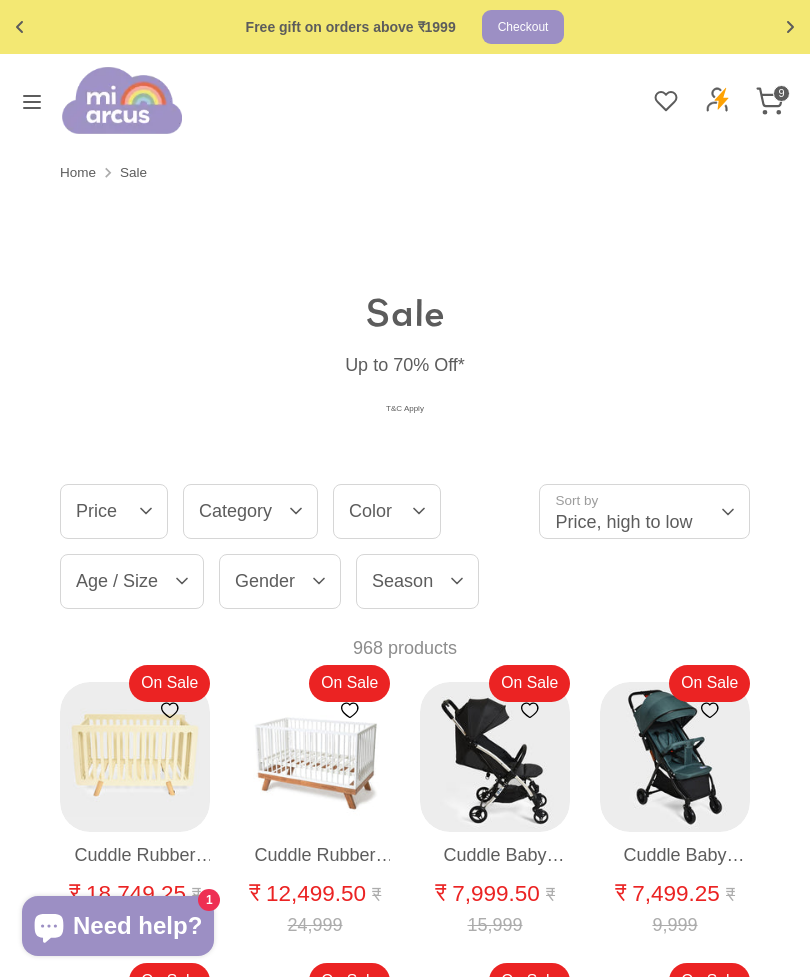 click on "Season" at bounding box center (417, 581) 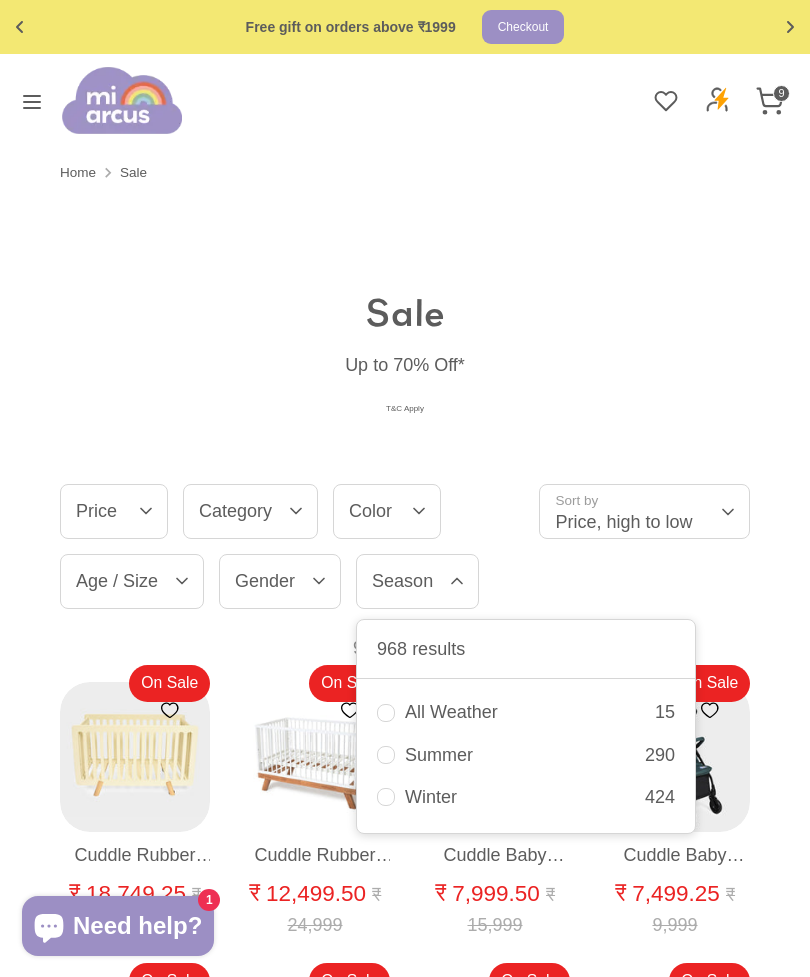 click on "Summer" at bounding box center [525, 755] 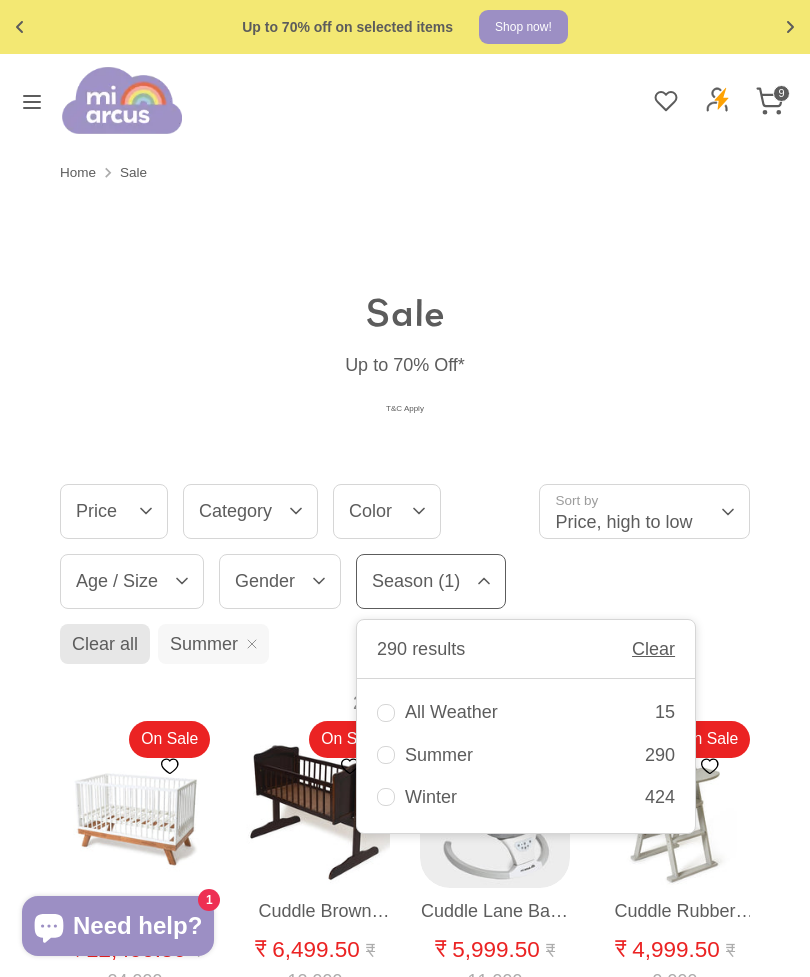 click on "Up to 70% Off*" at bounding box center (405, 365) 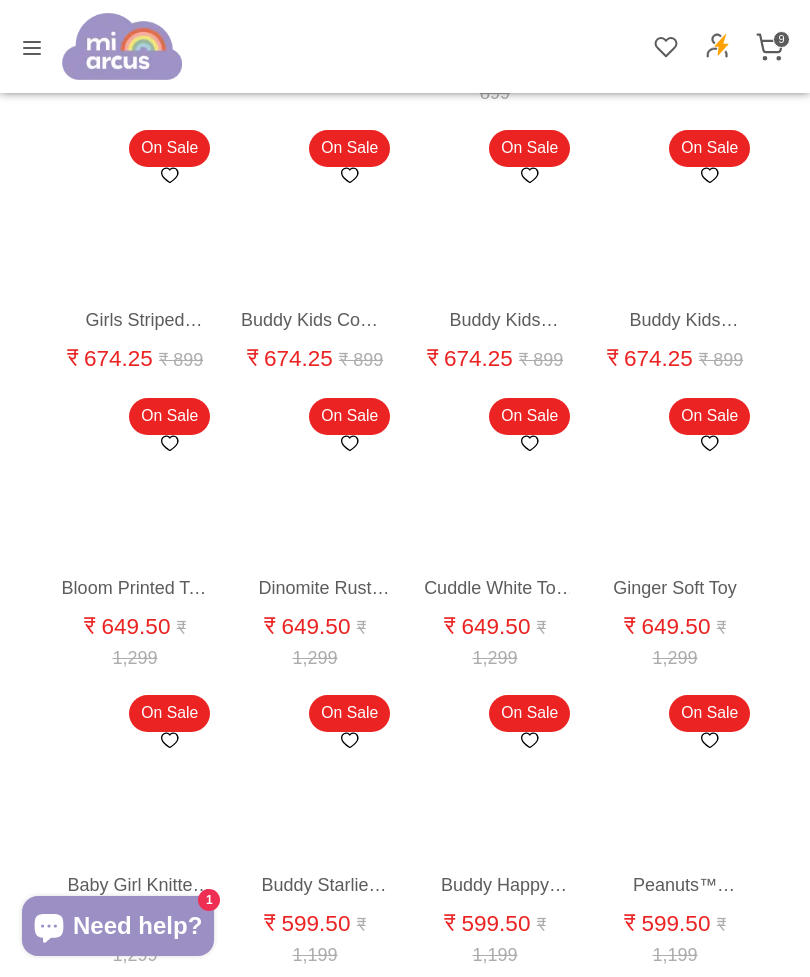 scroll, scrollTop: 8845, scrollLeft: 0, axis: vertical 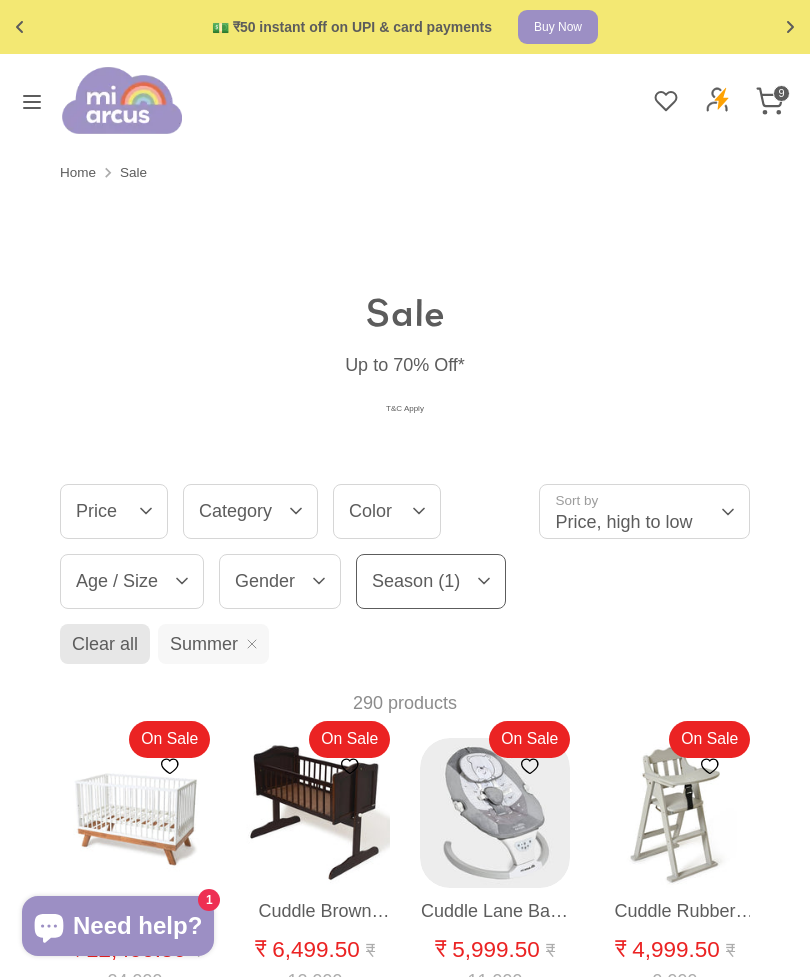 click on "Season
(1)" at bounding box center (431, 581) 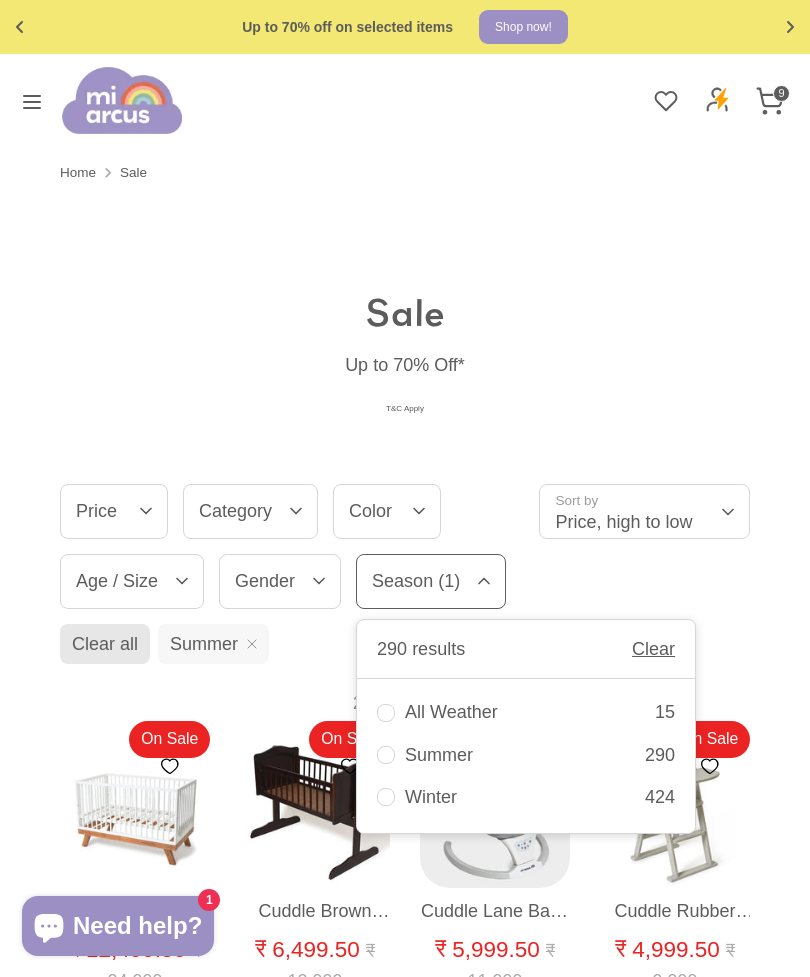 click on "Summer
[NUMBER]" at bounding box center (526, 755) 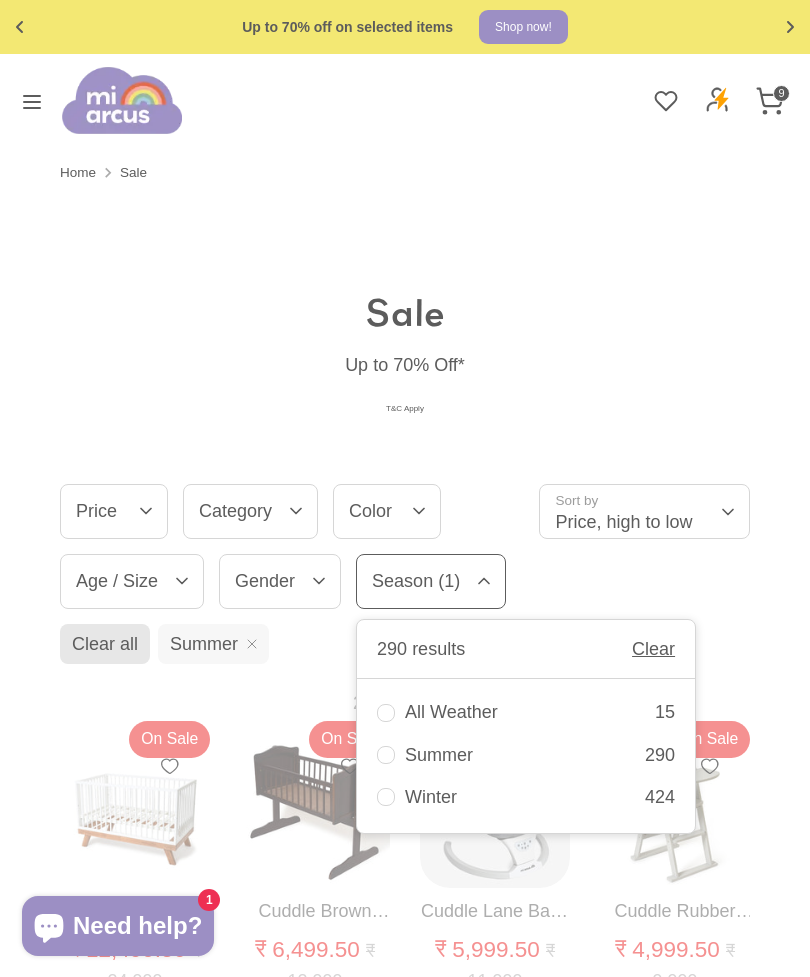 click on "All Weather
15" at bounding box center (526, 712) 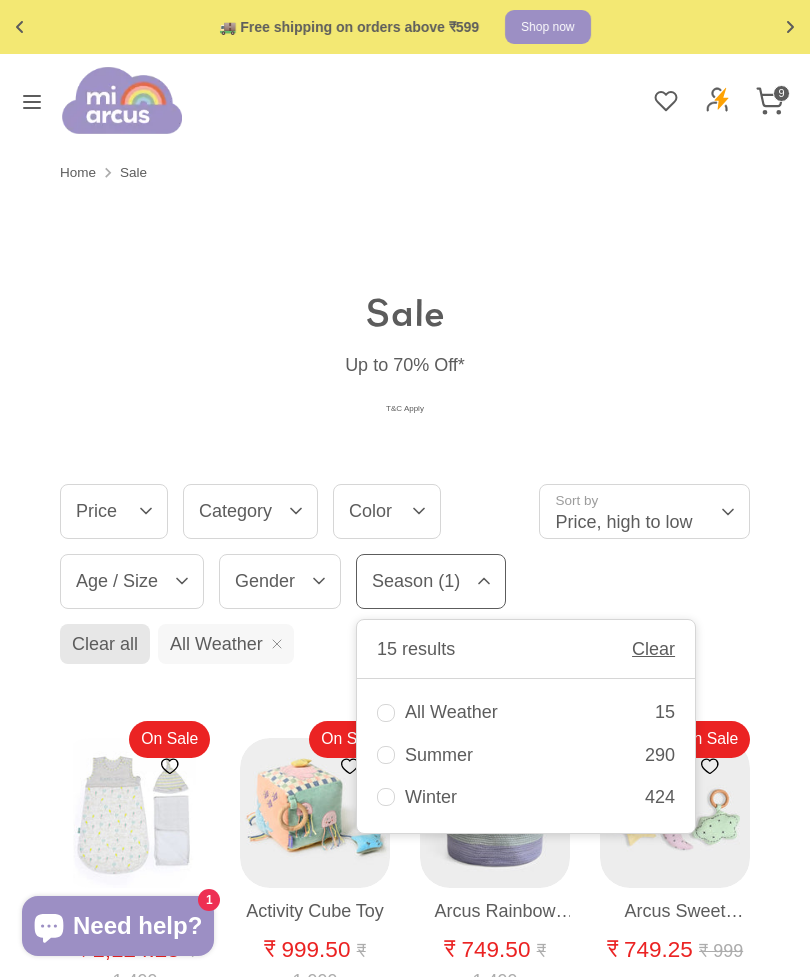 click on "Sale
Up to 70% Off*
T&C Apply
Filter
(1)
Sort
Filter by
Clear
Price
Price
15 results
Clear
₹
–
₹
1 0" at bounding box center (405, 1063) 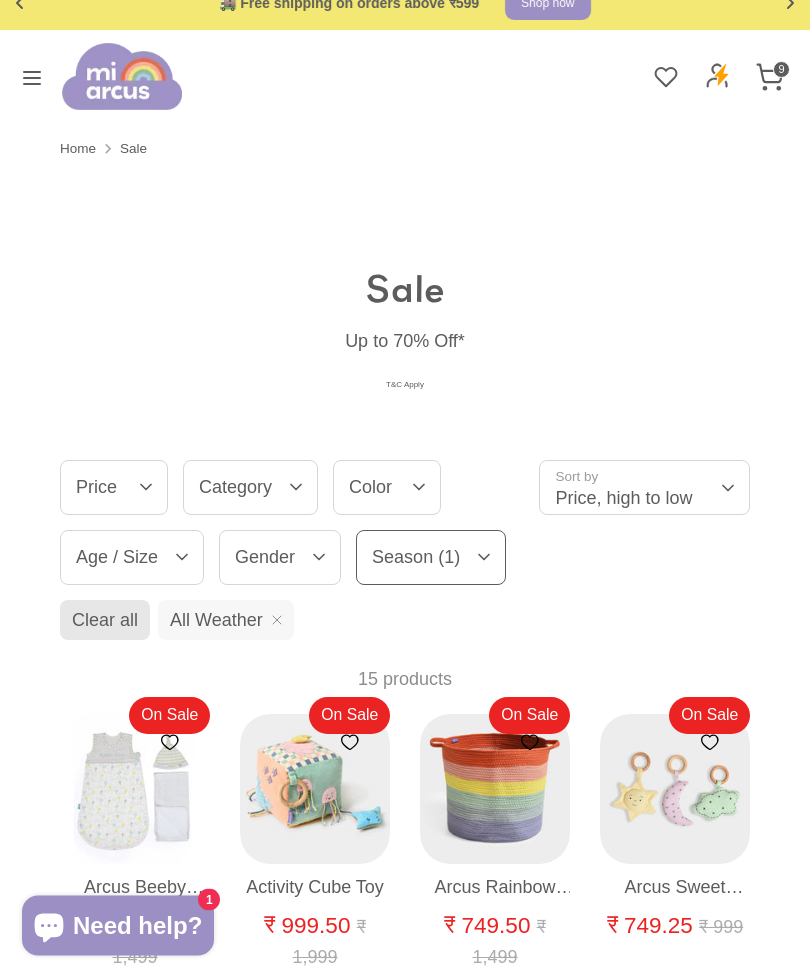 scroll, scrollTop: 24, scrollLeft: 0, axis: vertical 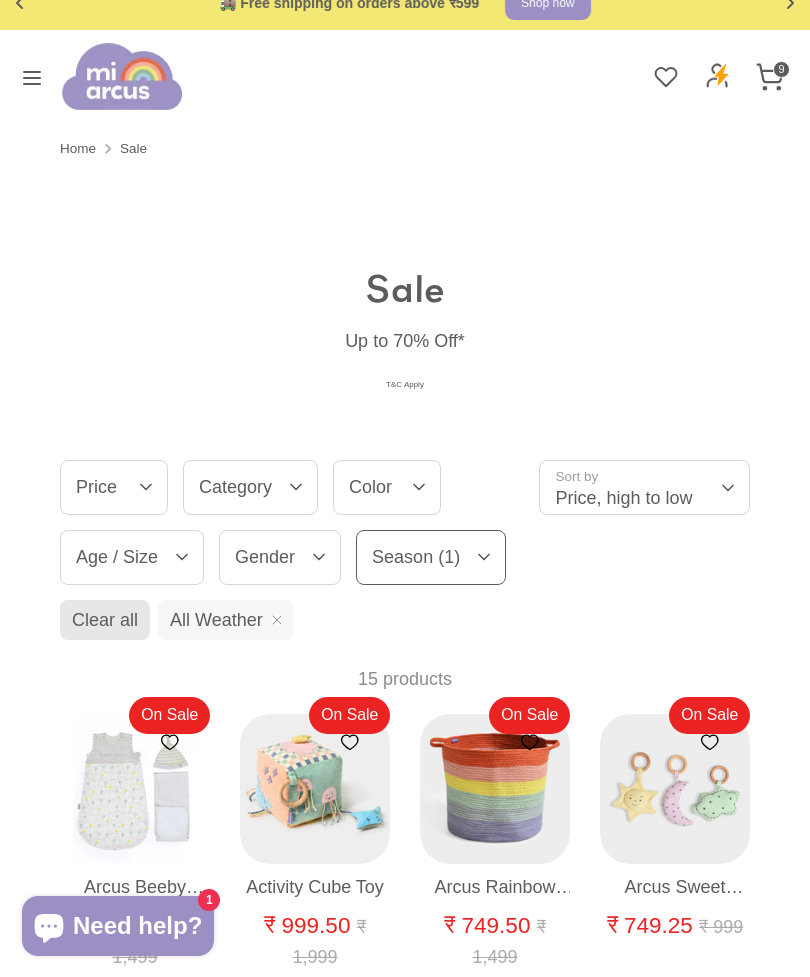 click on "Season
(1)" at bounding box center [431, 557] 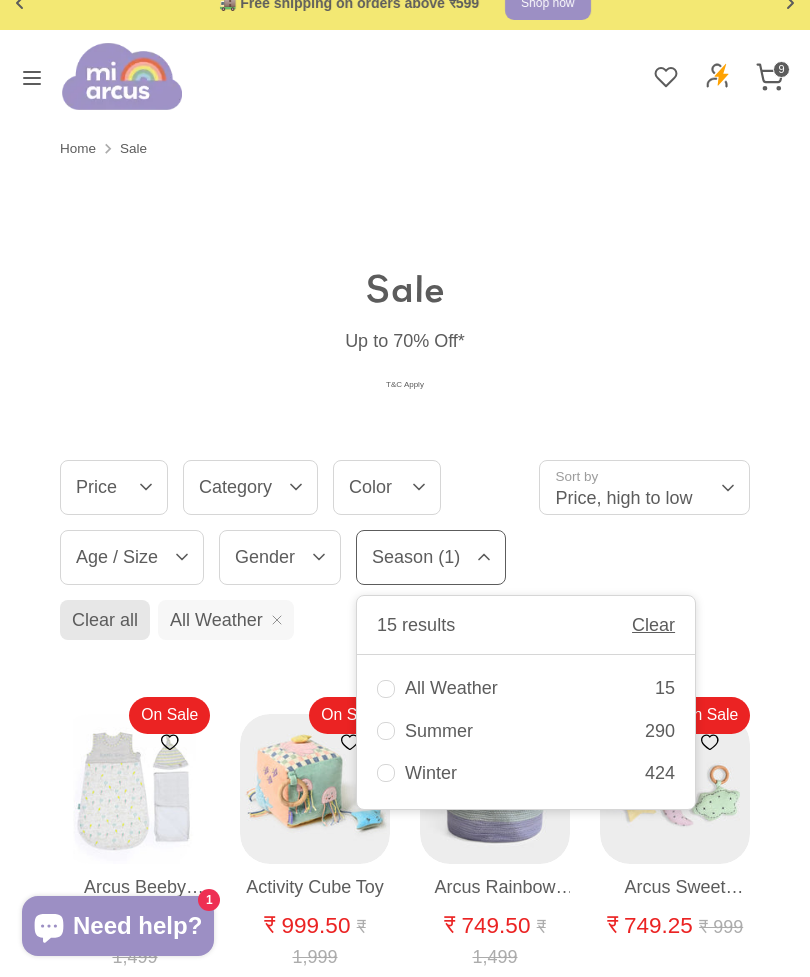 click on "All Weather
15" at bounding box center [526, 688] 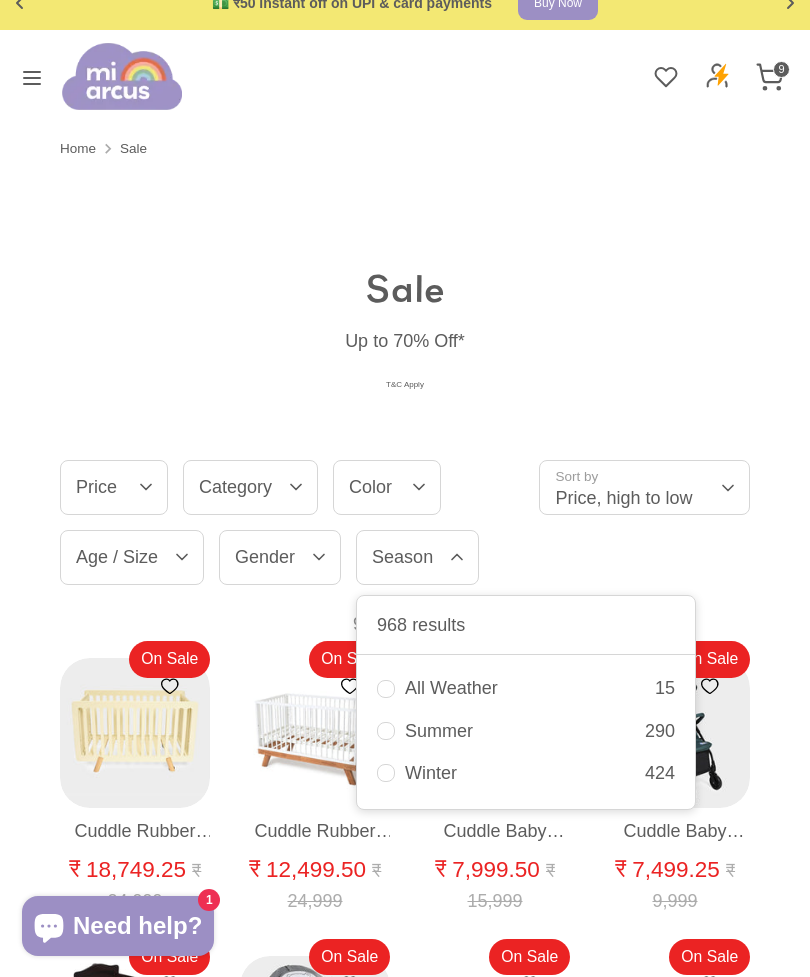 click on "Gender" at bounding box center (280, 557) 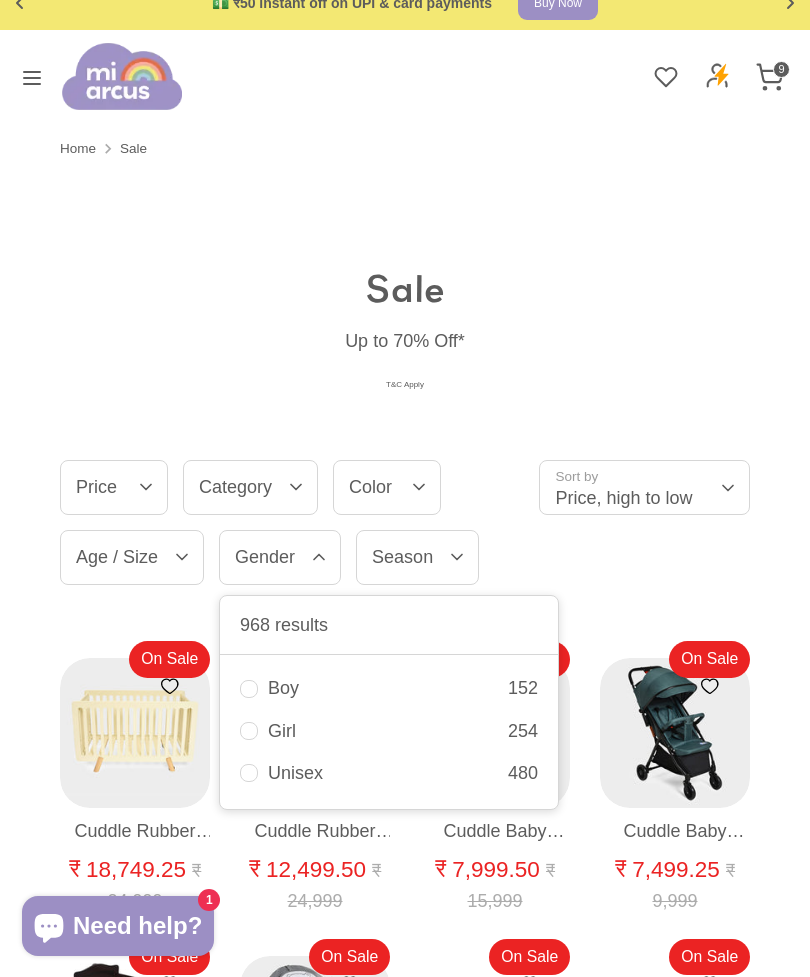 click on "Boy" at bounding box center [388, 688] 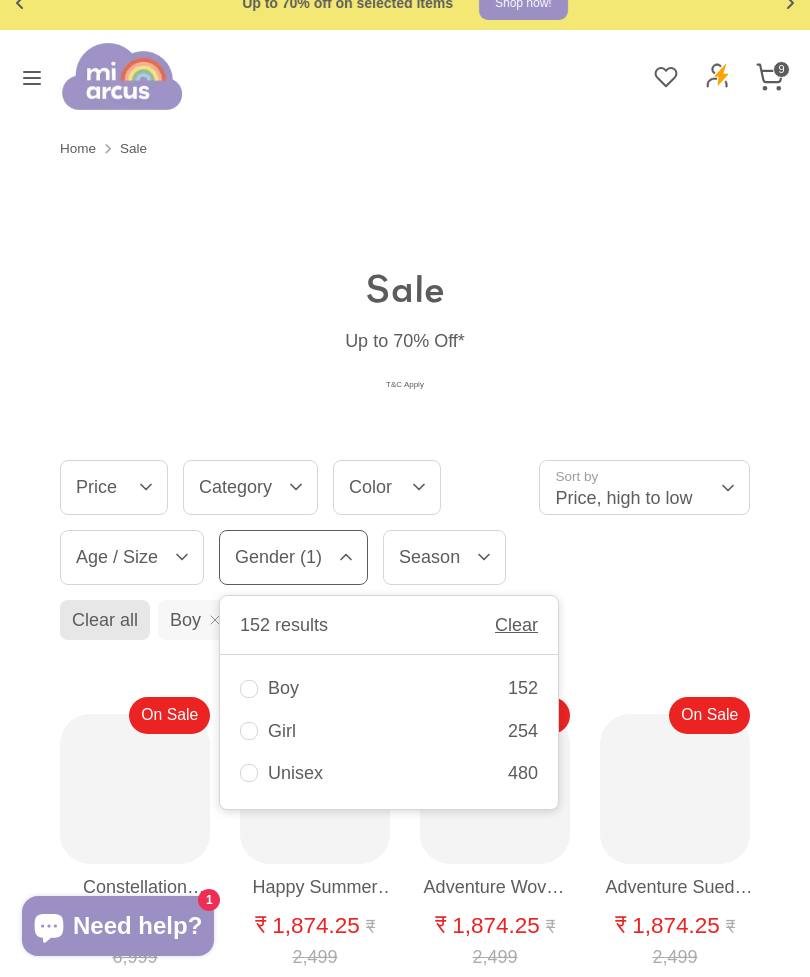 click on "Unisex" at bounding box center (388, 773) 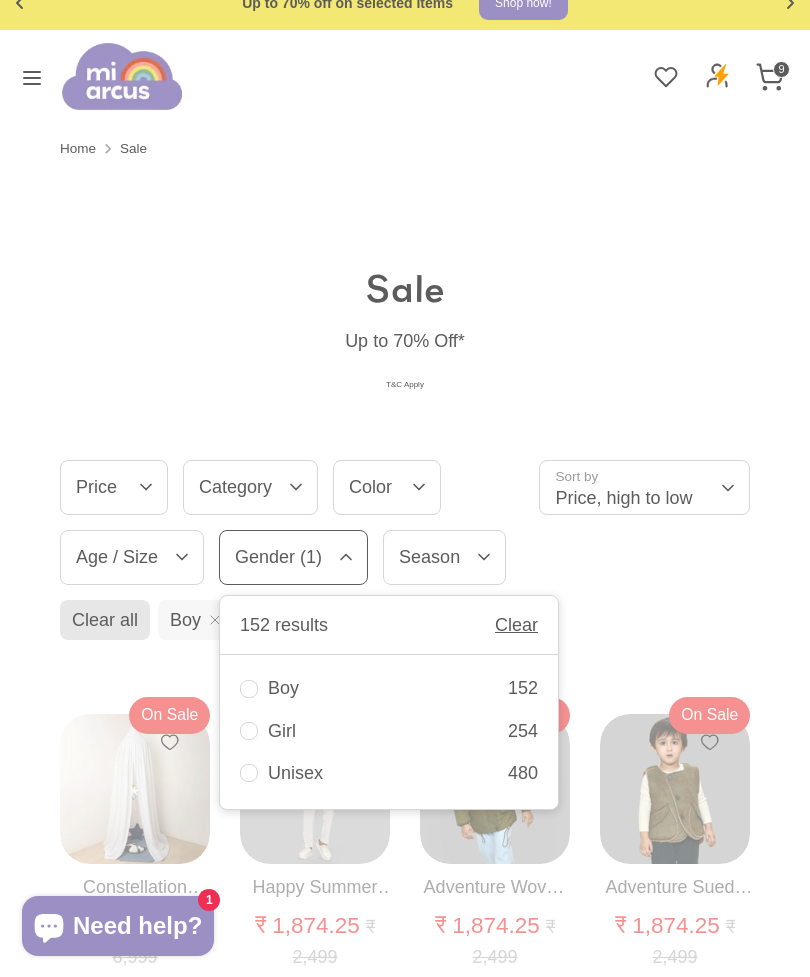 click on "Filter by
Clear
Price
Price
152 results
Clear
₹
–
₹
Category
Category 152 results 0 0" at bounding box center [405, 522] 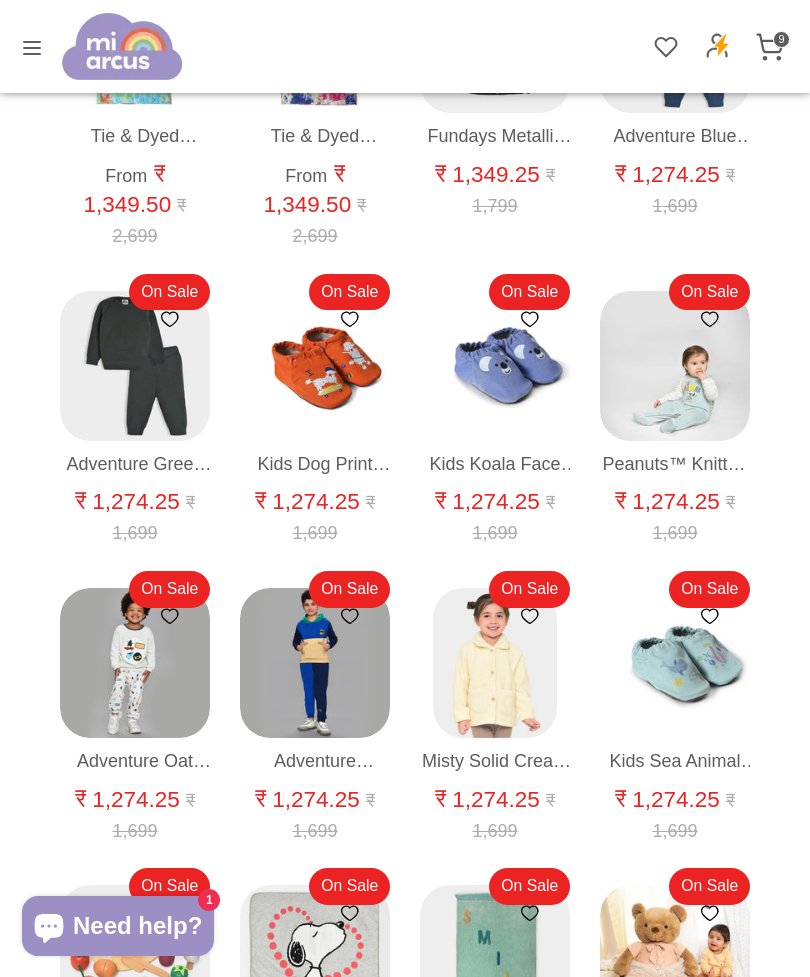scroll, scrollTop: 5491, scrollLeft: 0, axis: vertical 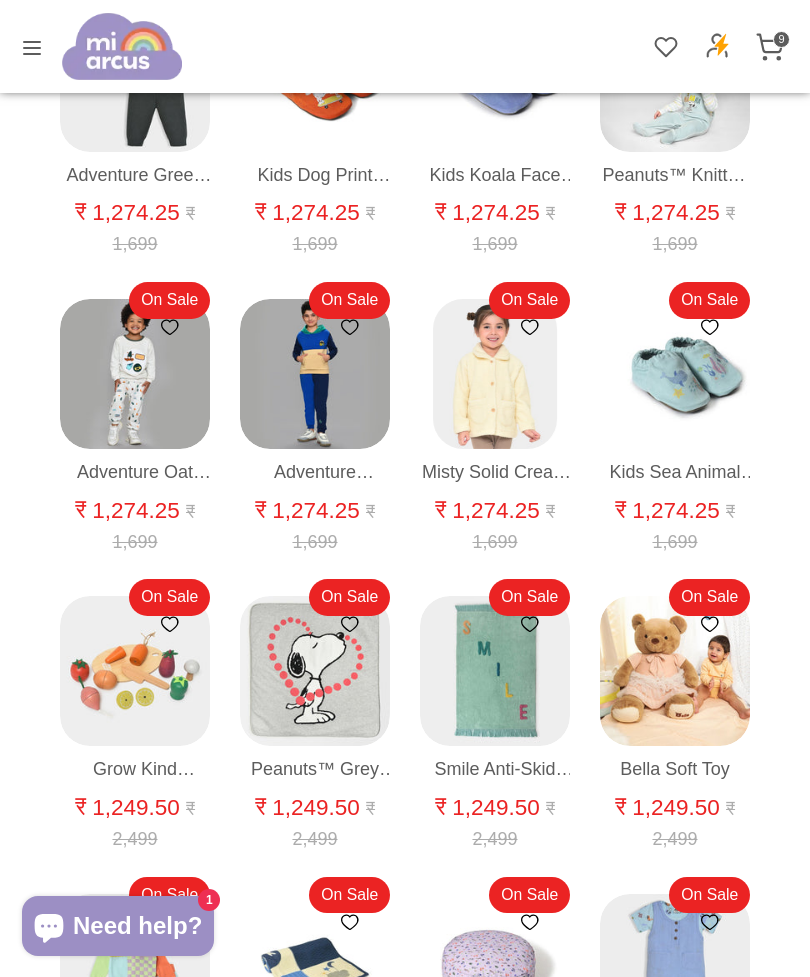 click on "Sale
Up to 70% Off*
T&C Apply
Filter
(2)
Sort
Filter by
Clear
Price
Price
632 results
Clear
₹
–
₹
3 0" at bounding box center [405, -1472] 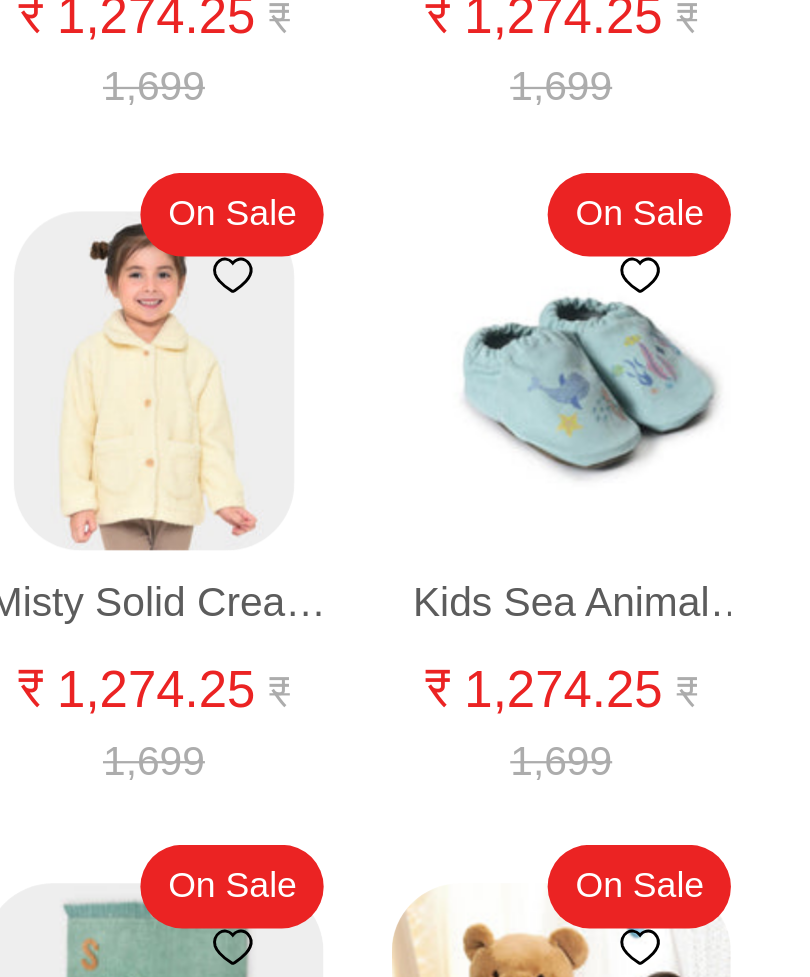 scroll, scrollTop: 5357, scrollLeft: 0, axis: vertical 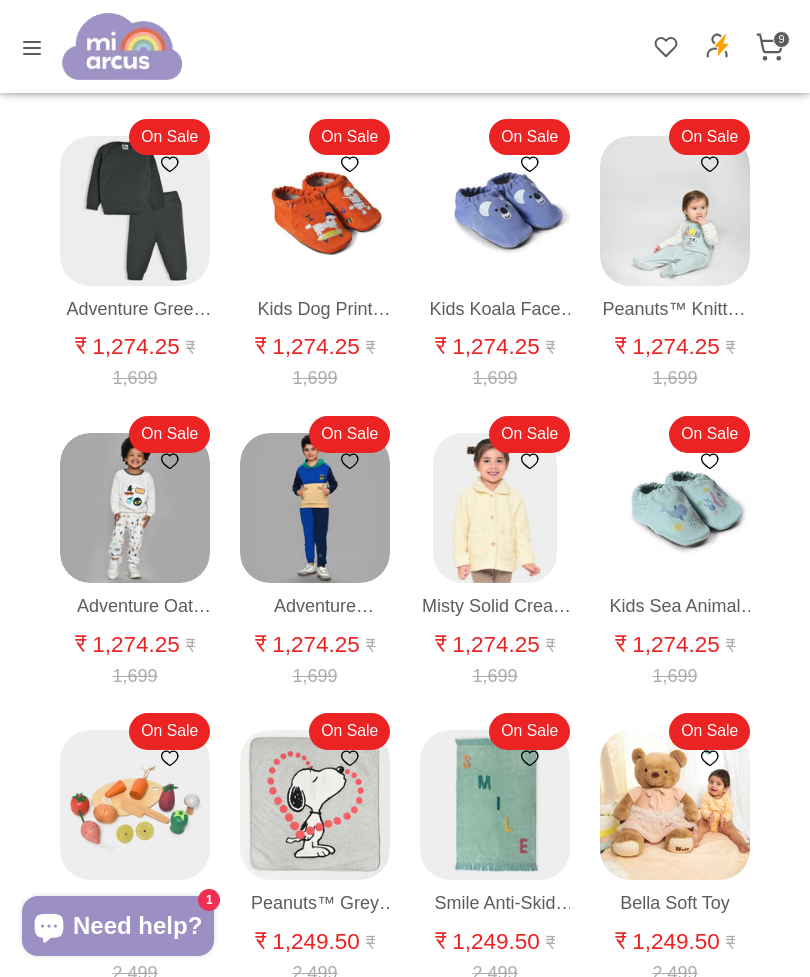 click 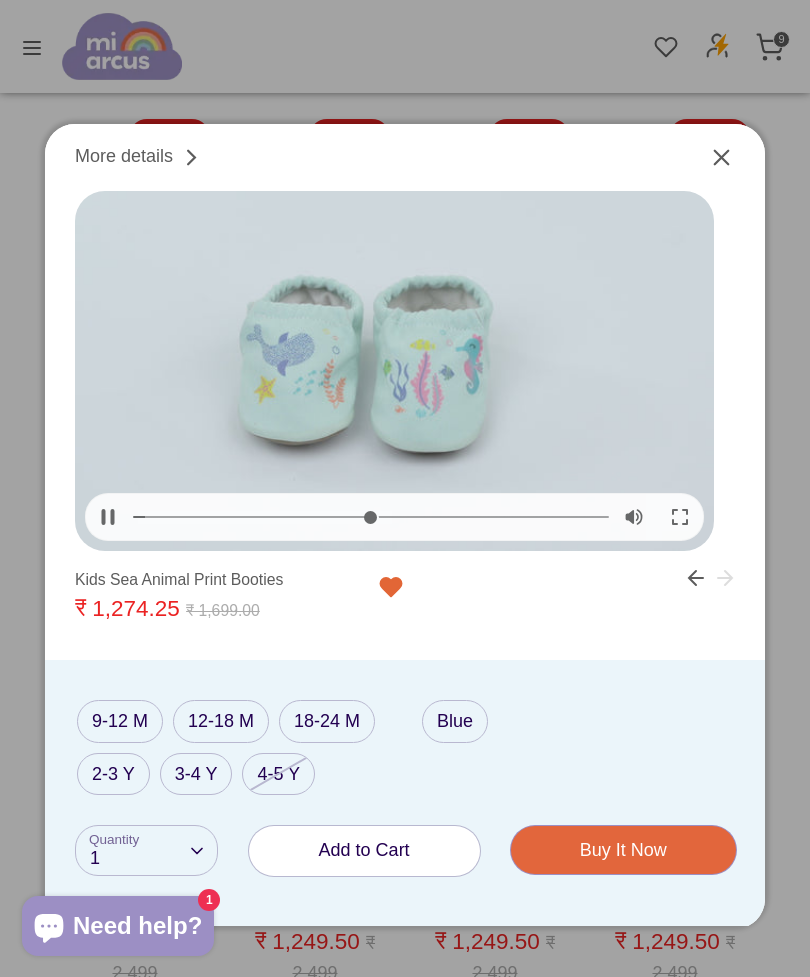 click on "12-18 M" at bounding box center [221, 721] 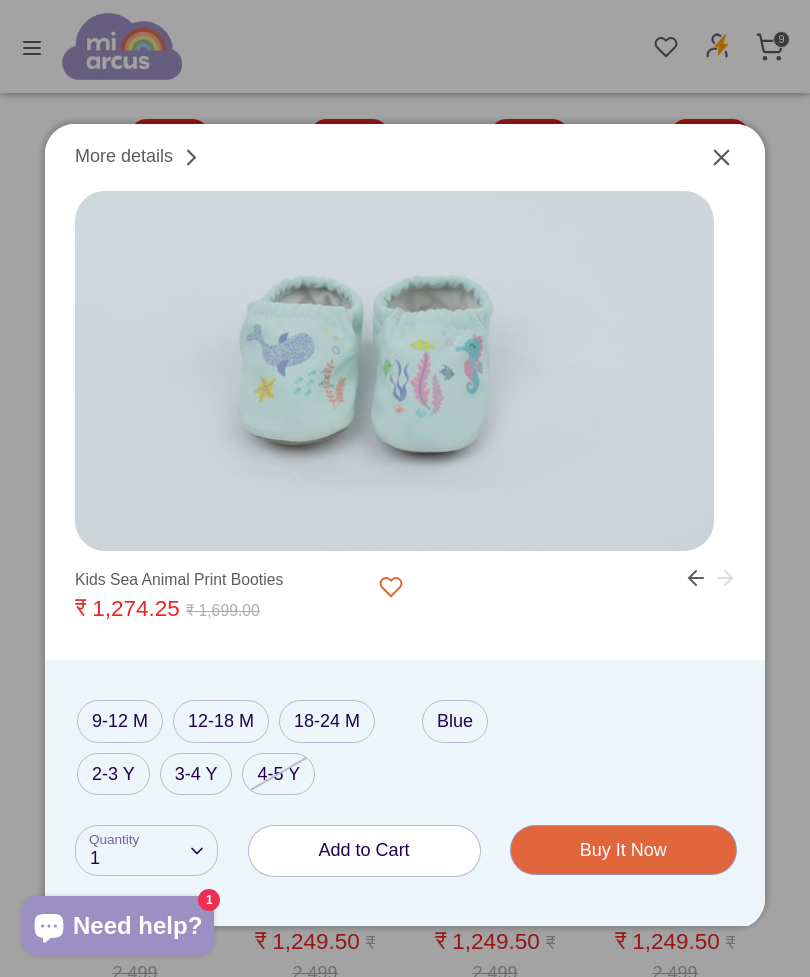 click on "18-24 M" at bounding box center [327, 721] 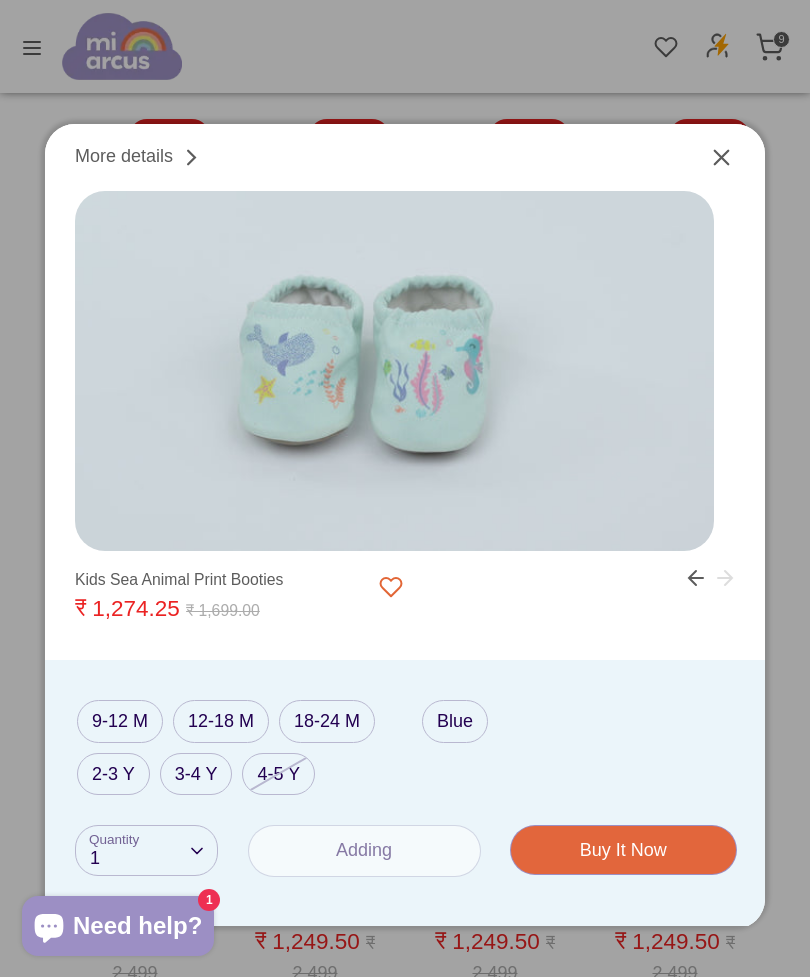 type on "*****" 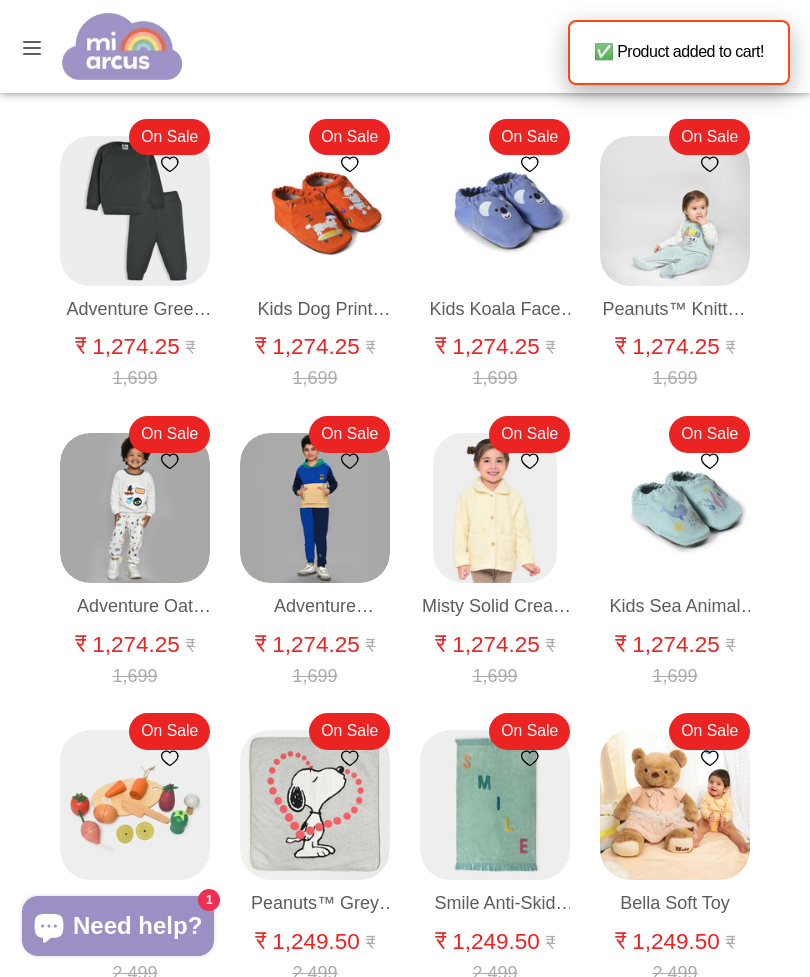 click at bounding box center [709, 165] 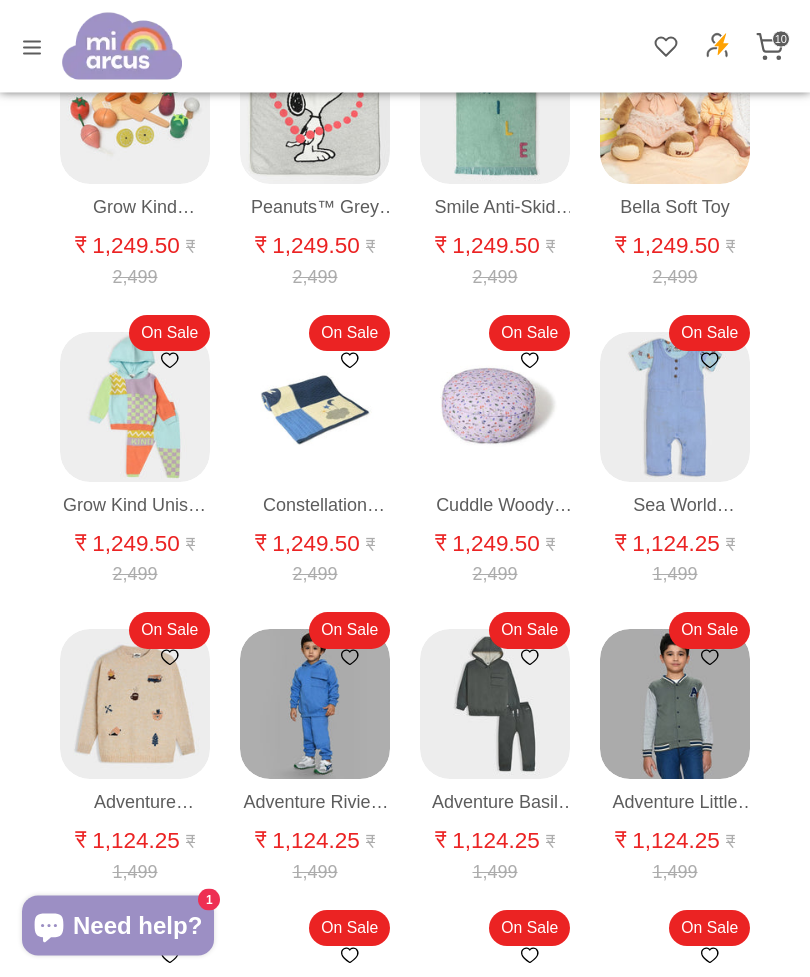 scroll, scrollTop: 6053, scrollLeft: 0, axis: vertical 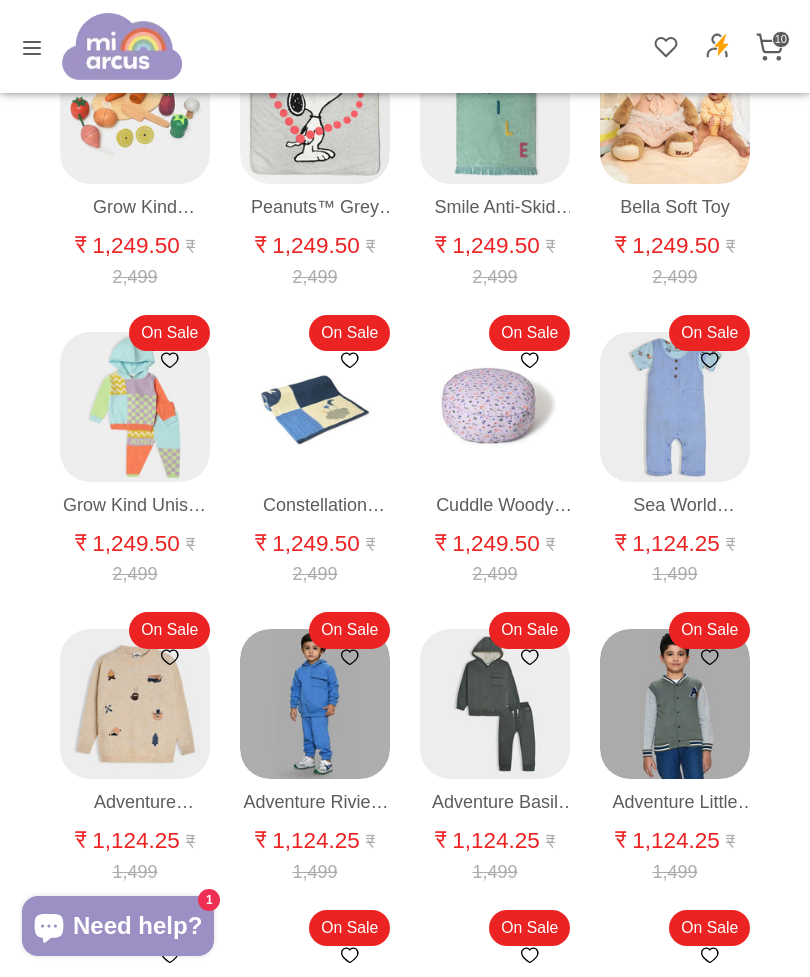click 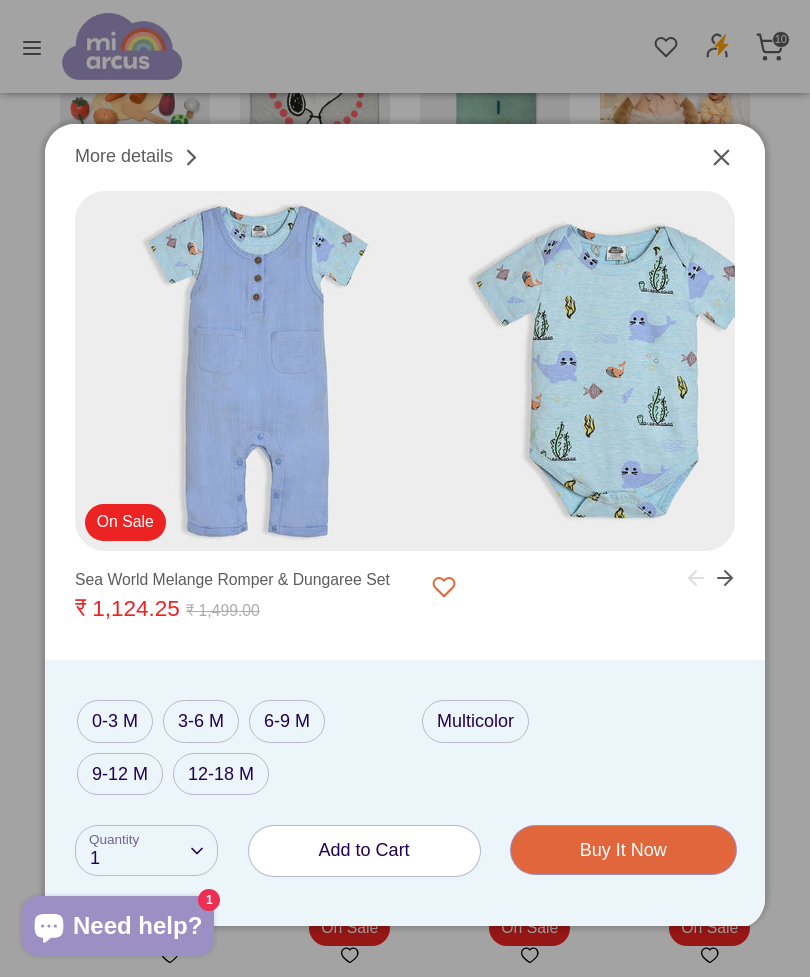 click on "12-18 M" at bounding box center (221, 774) 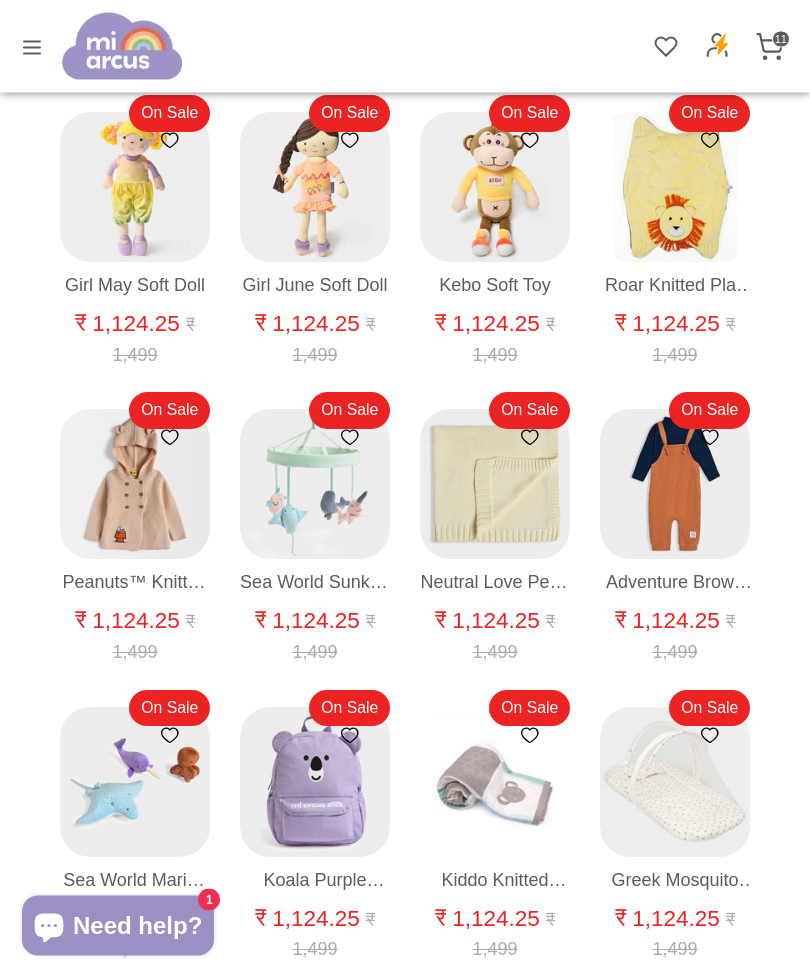 scroll, scrollTop: 7165, scrollLeft: 0, axis: vertical 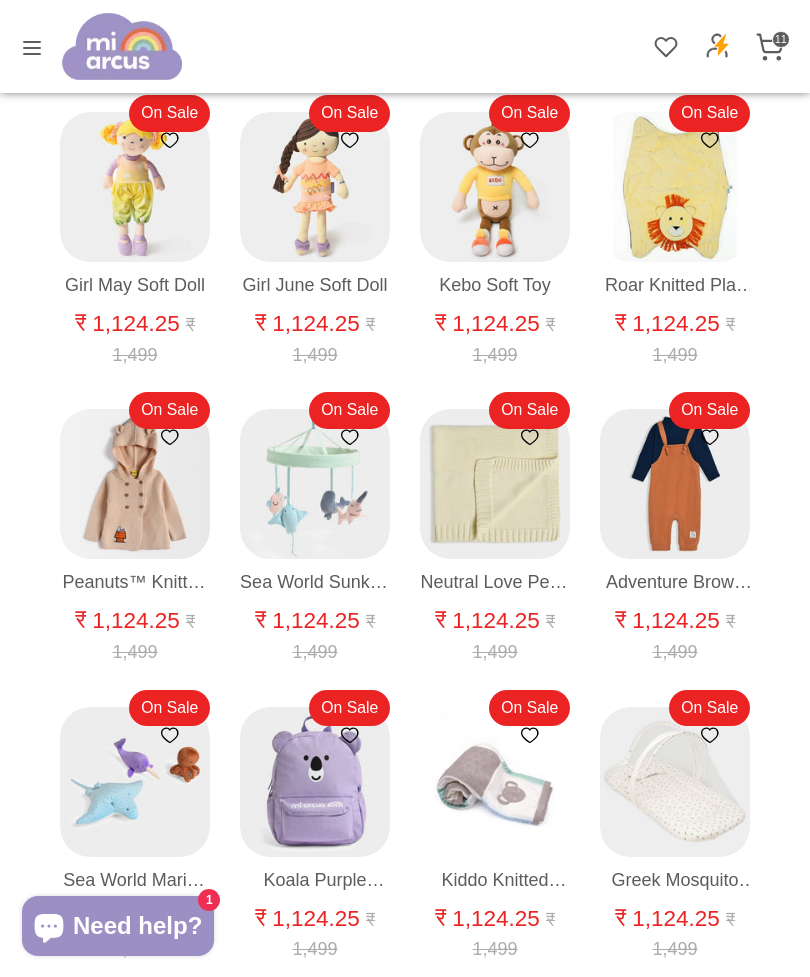 click on "Quick buy" at bounding box center (676, 509) 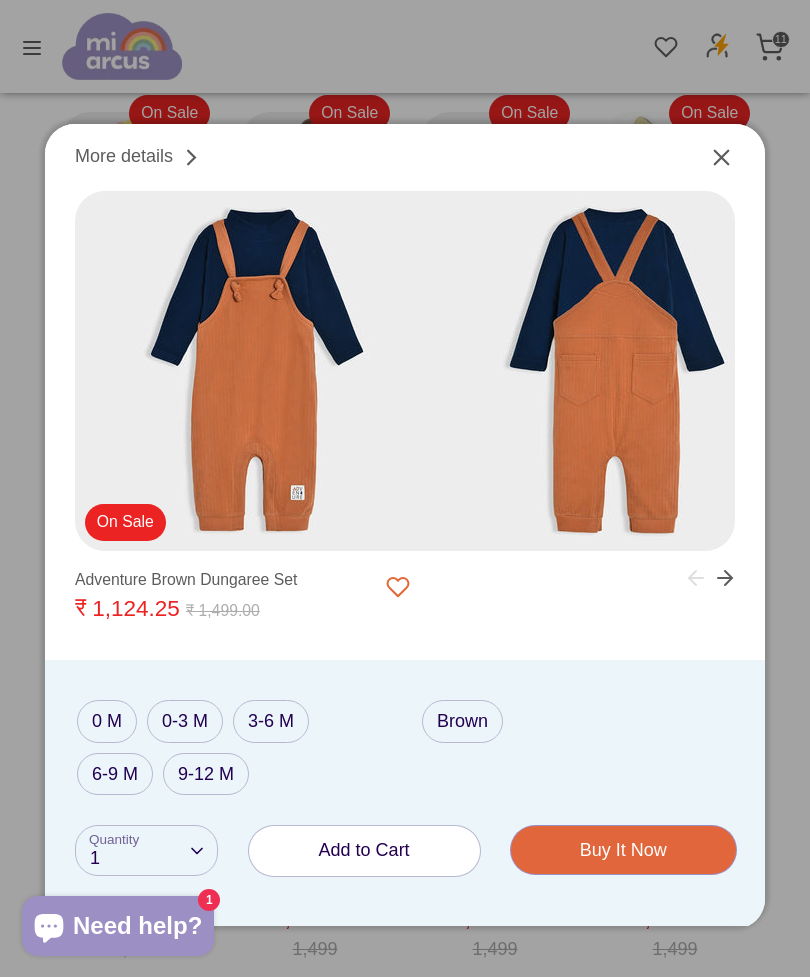 click 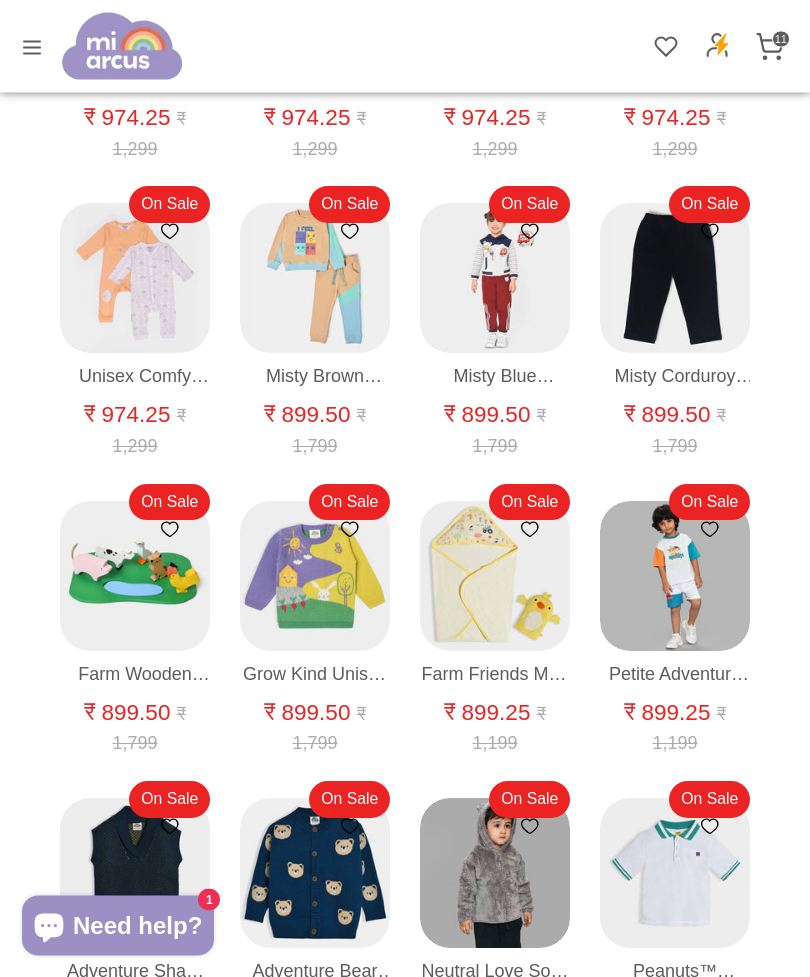 scroll, scrollTop: 13084, scrollLeft: 0, axis: vertical 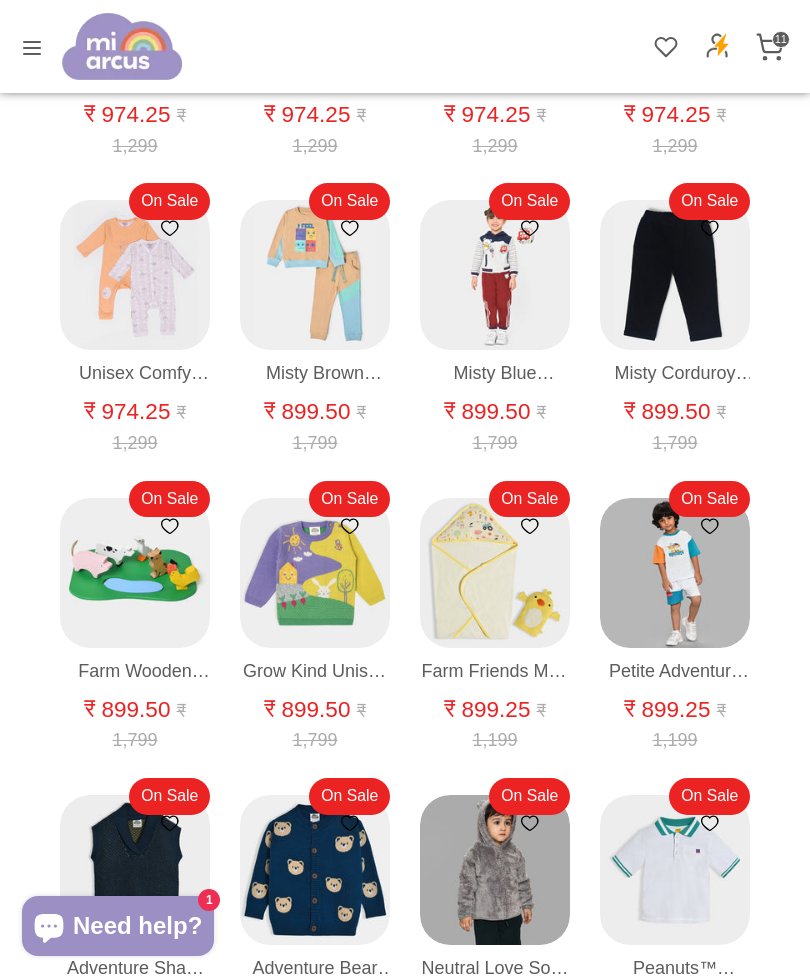 click on "Quick buy" at bounding box center (316, 300) 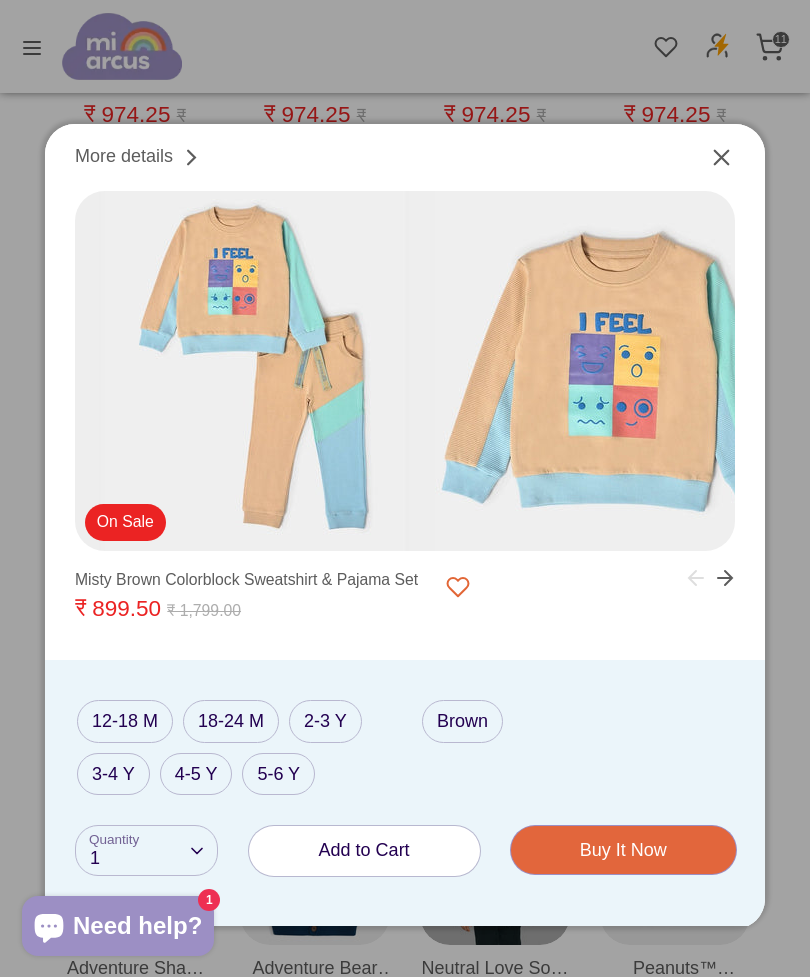 click on "18-24 M" at bounding box center (231, 721) 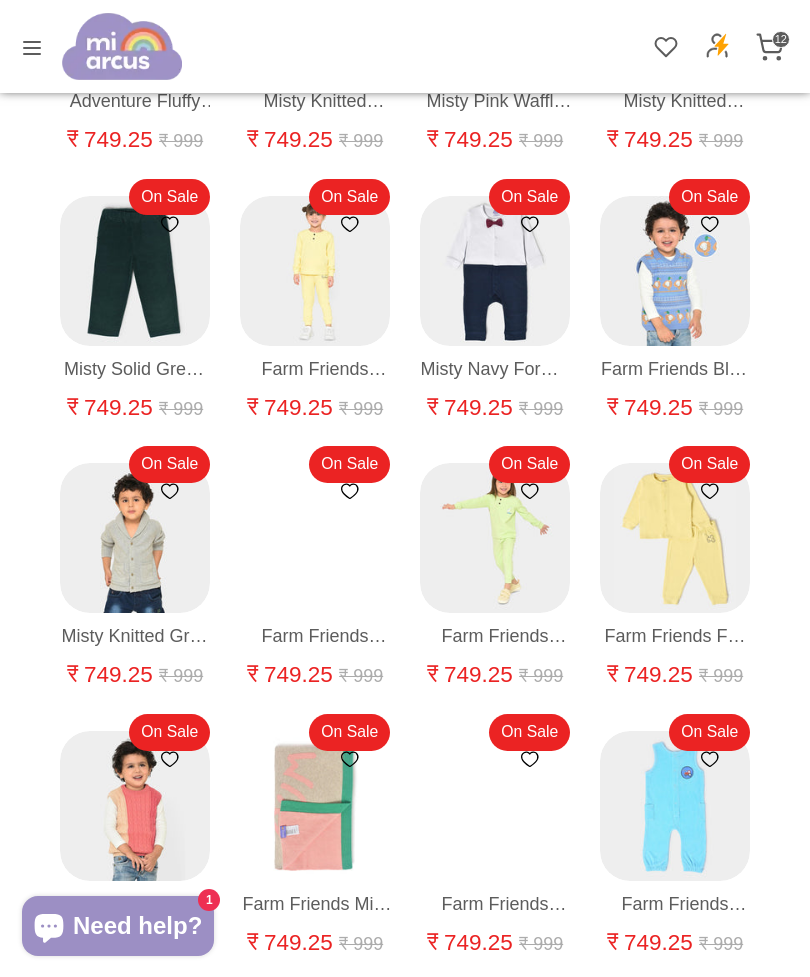 scroll, scrollTop: 21316, scrollLeft: 0, axis: vertical 